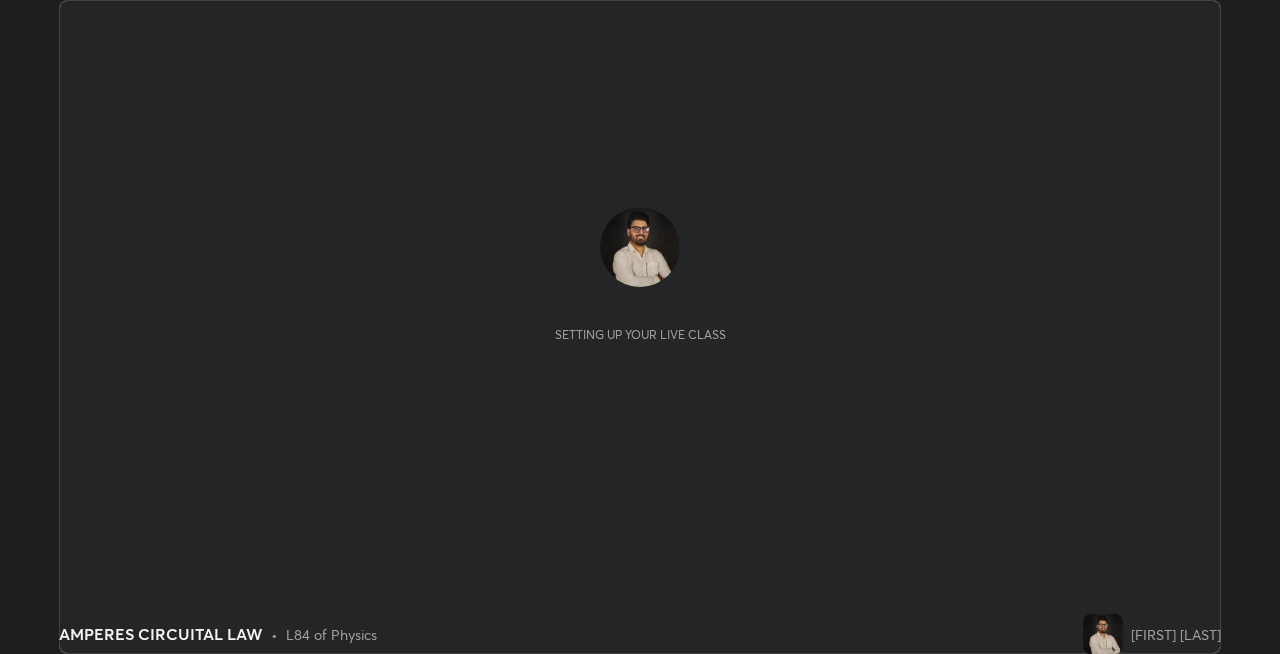 scroll, scrollTop: 0, scrollLeft: 0, axis: both 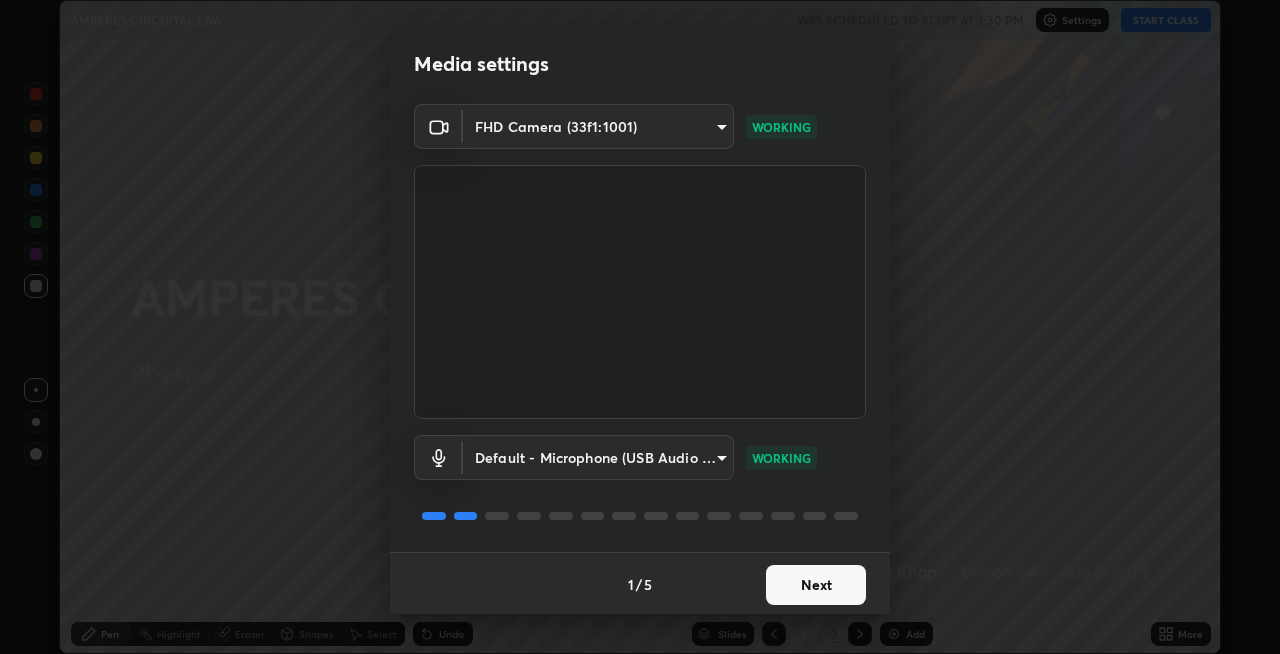 click on "Next" at bounding box center (816, 585) 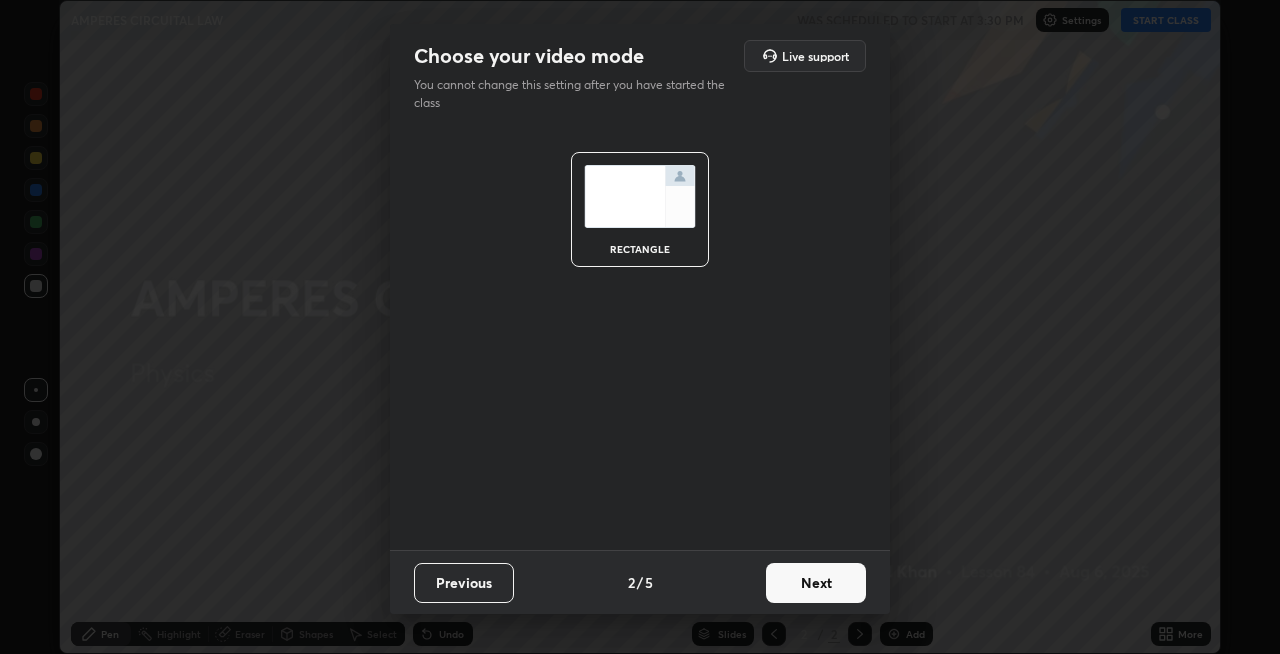 click on "Next" at bounding box center (816, 583) 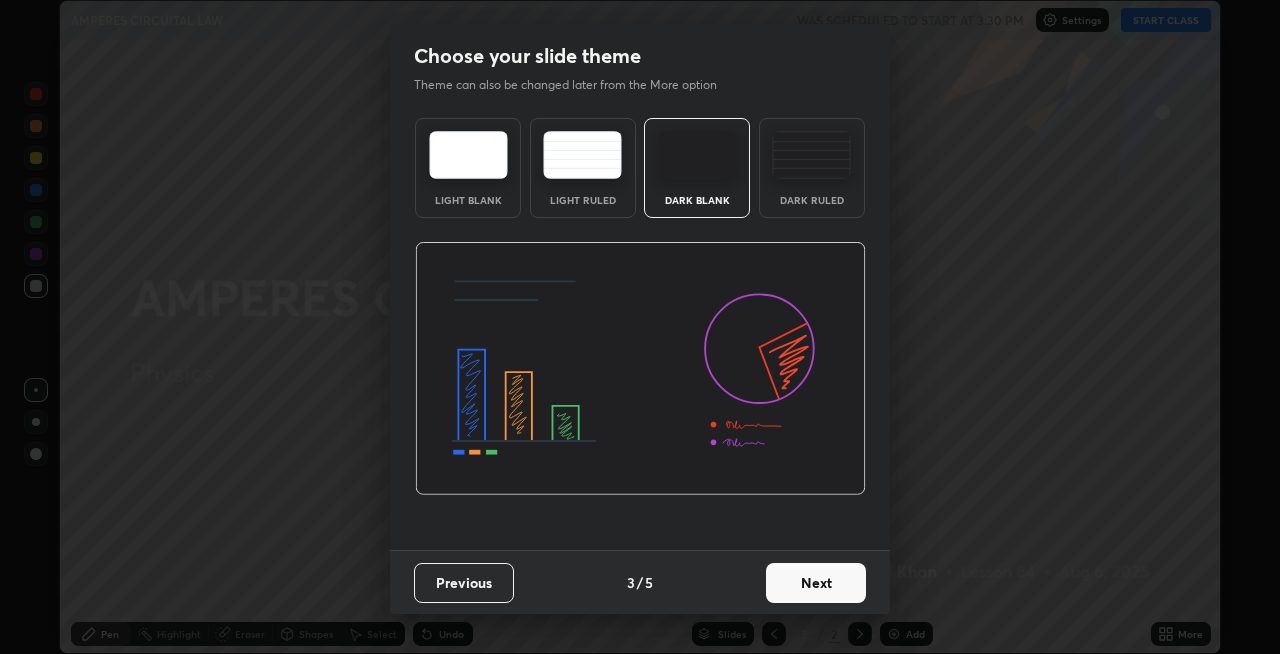 click on "Next" at bounding box center (816, 583) 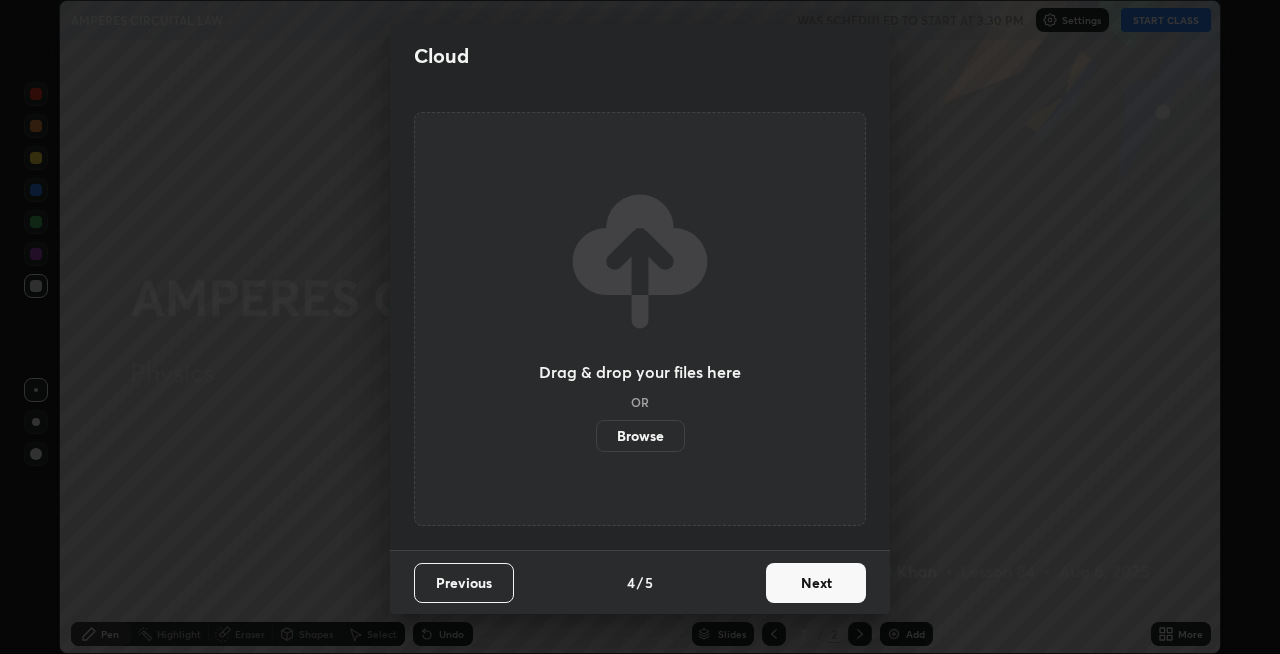 click on "Next" at bounding box center [816, 583] 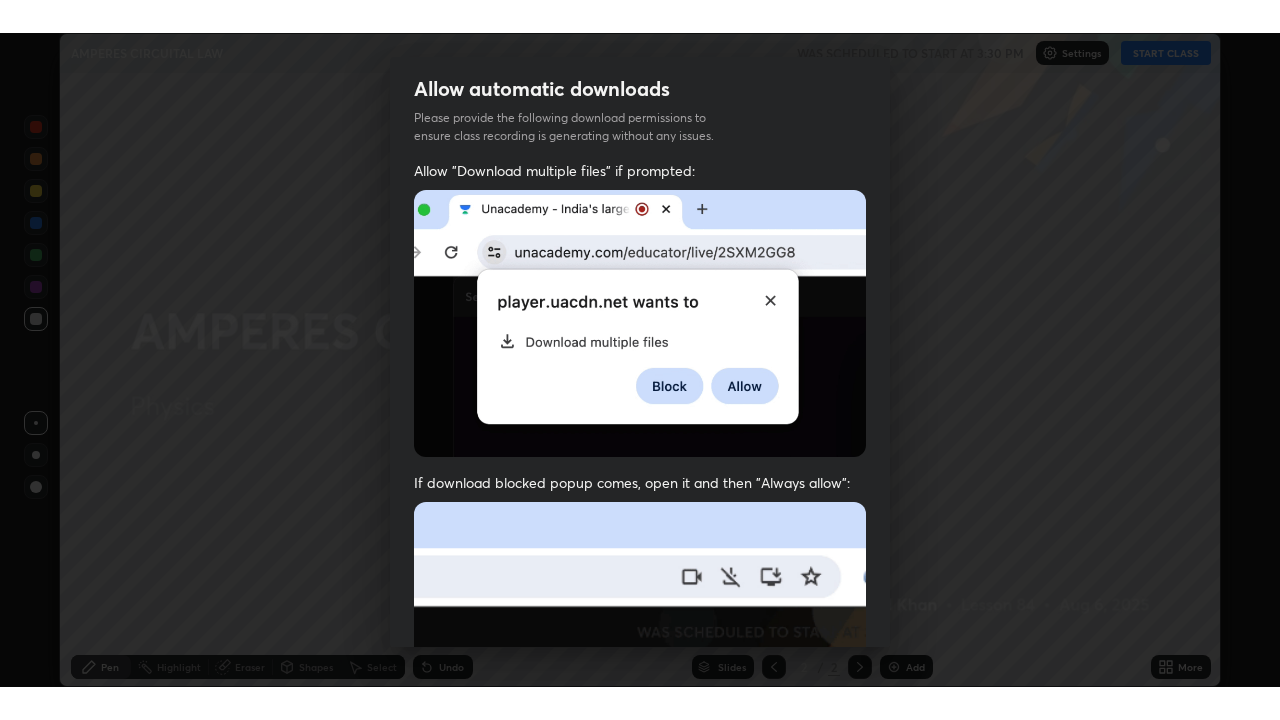 scroll, scrollTop: 410, scrollLeft: 0, axis: vertical 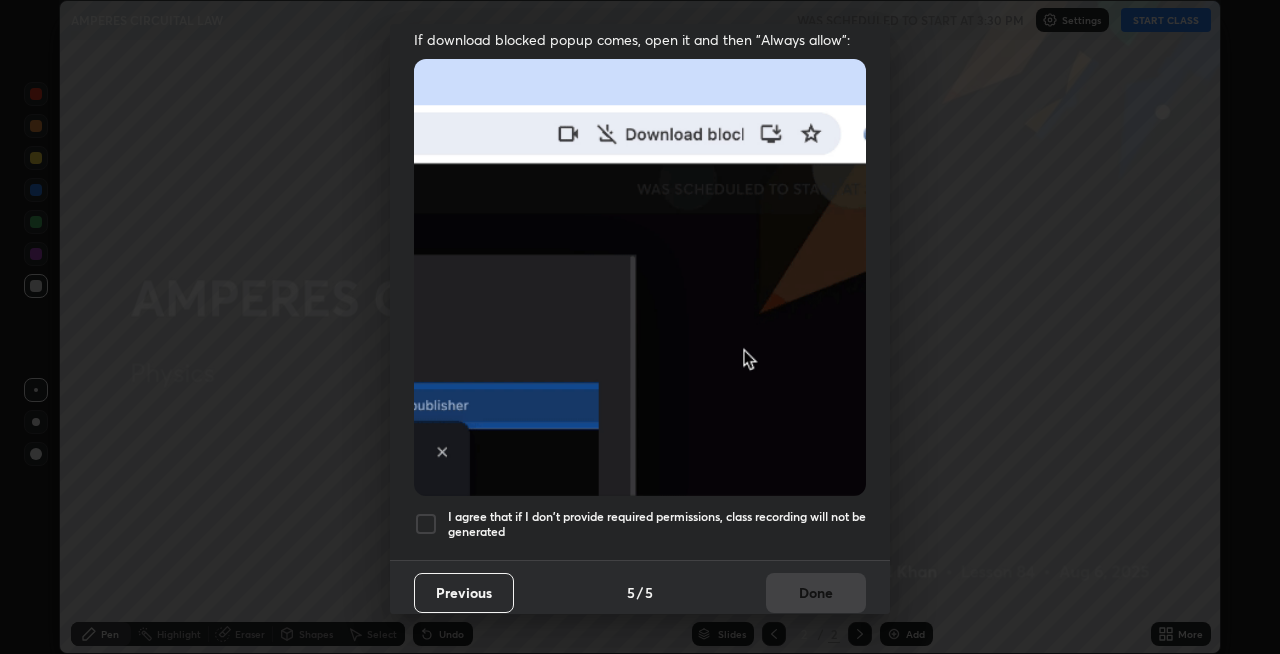click at bounding box center [426, 524] 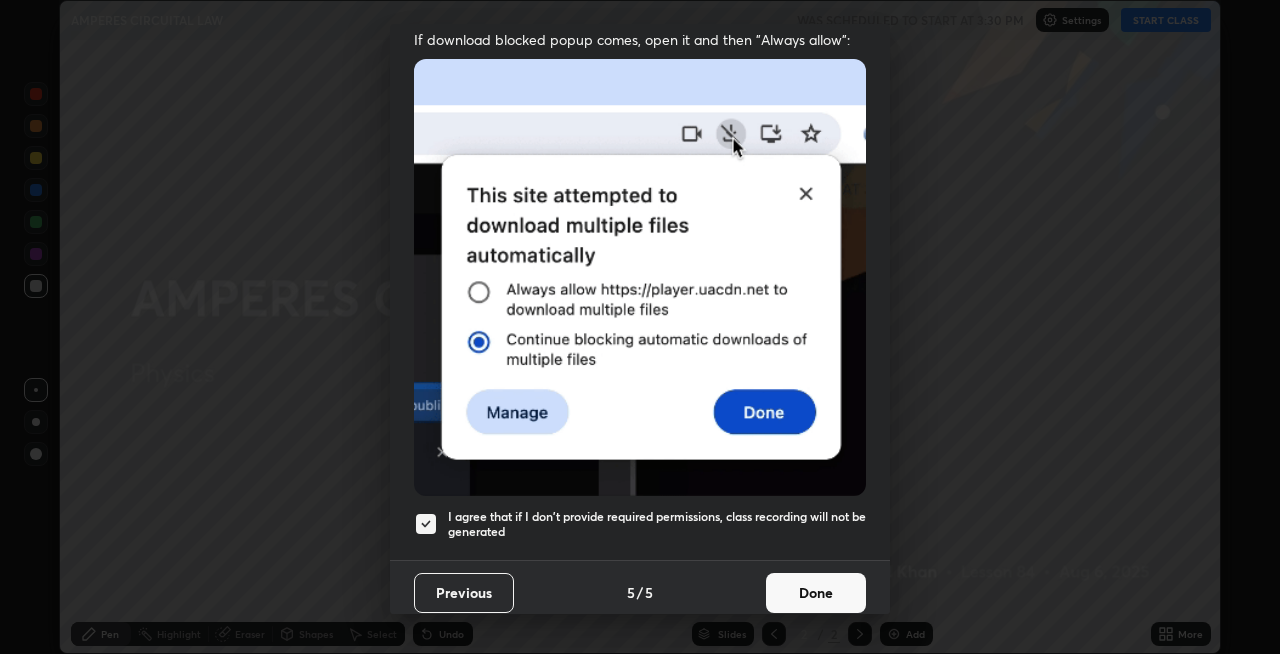 click on "Done" at bounding box center (816, 593) 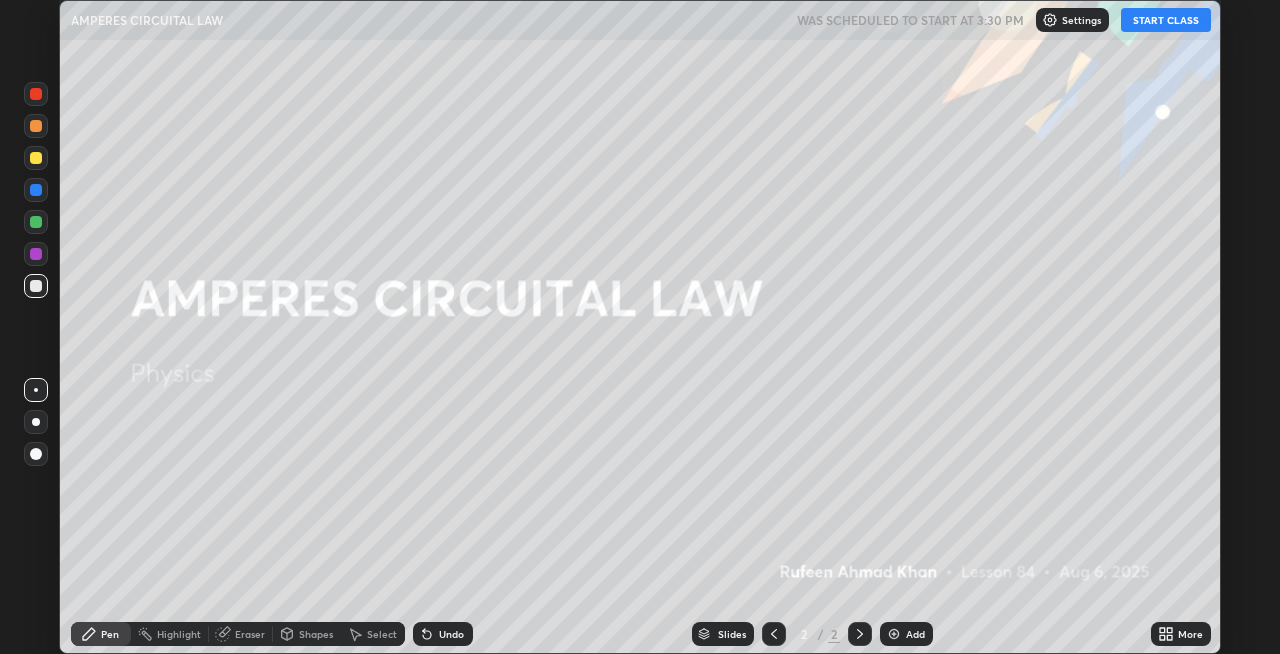 click on "START CLASS" at bounding box center [1166, 20] 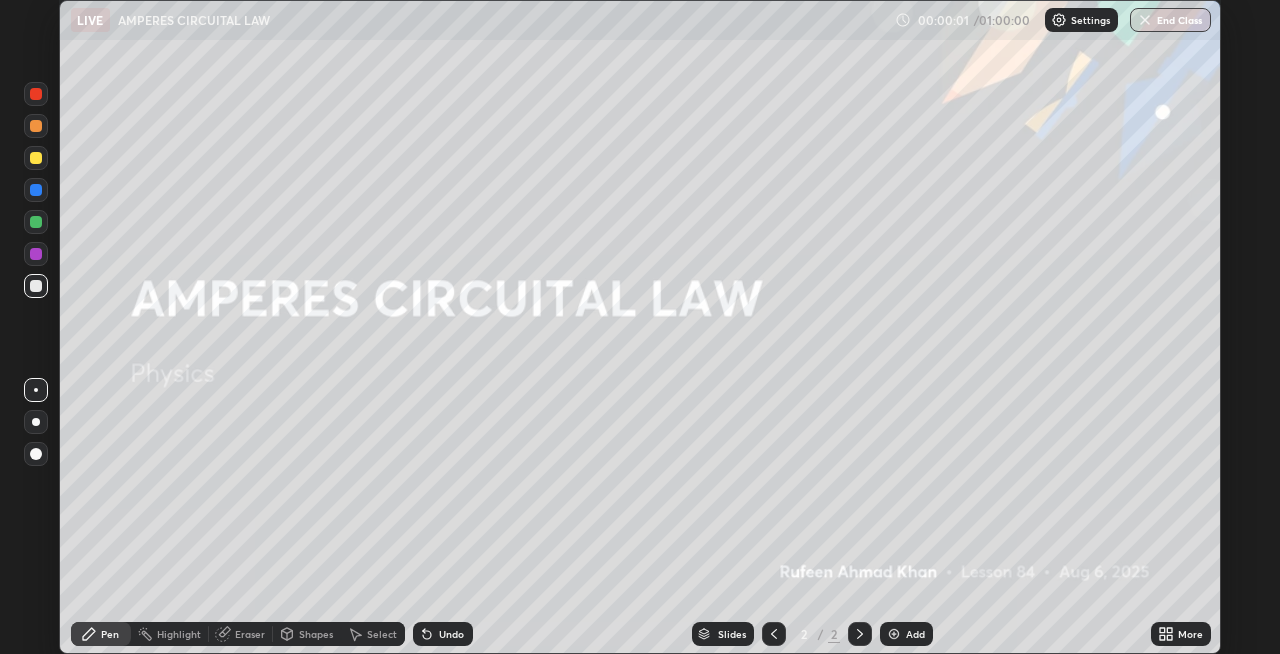 click 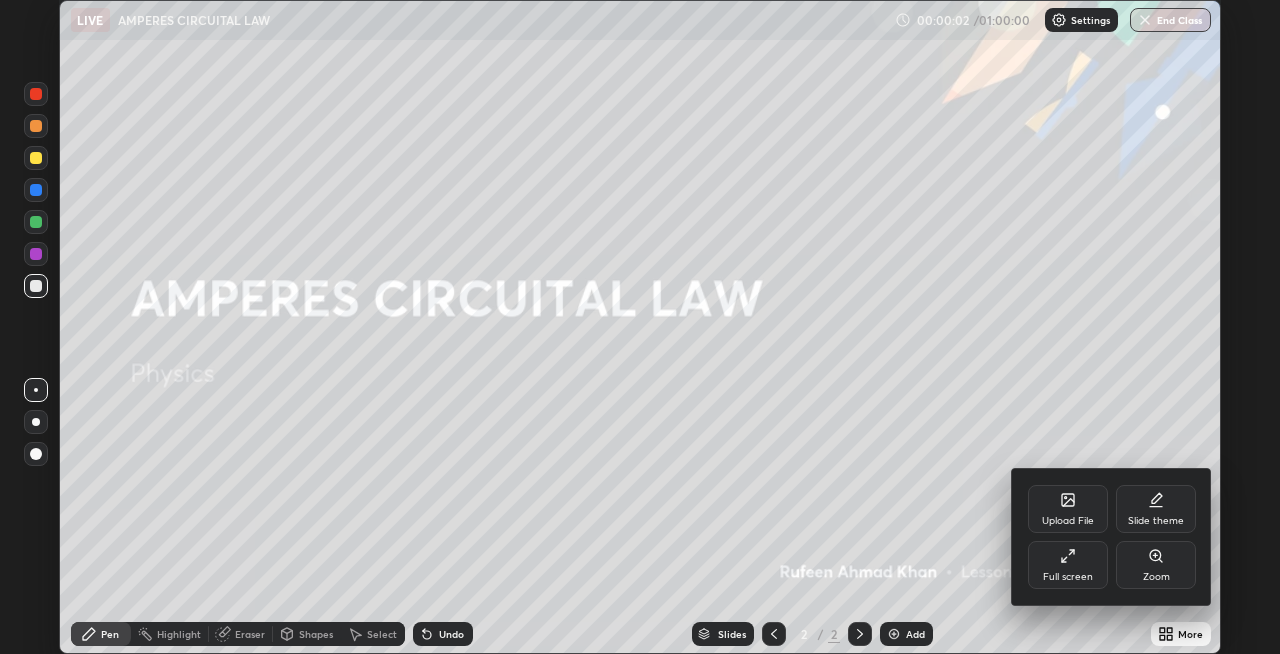 click on "Full screen" at bounding box center [1068, 565] 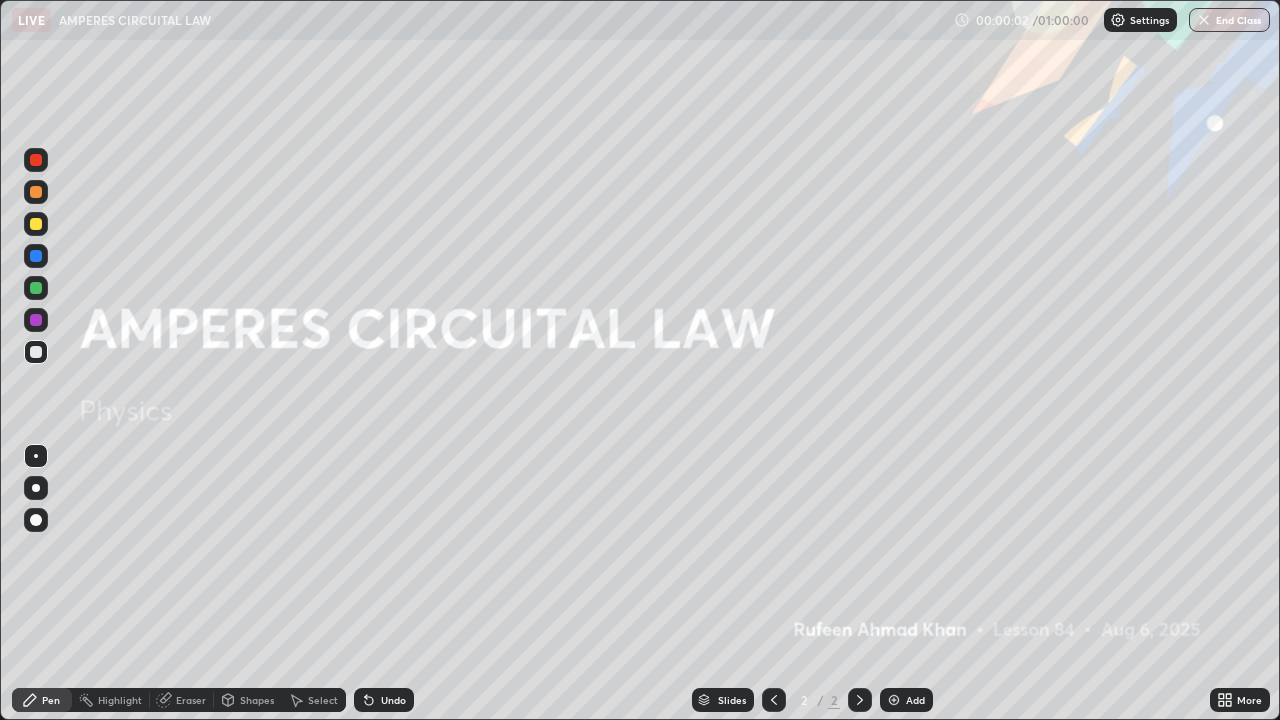 scroll, scrollTop: 99280, scrollLeft: 98720, axis: both 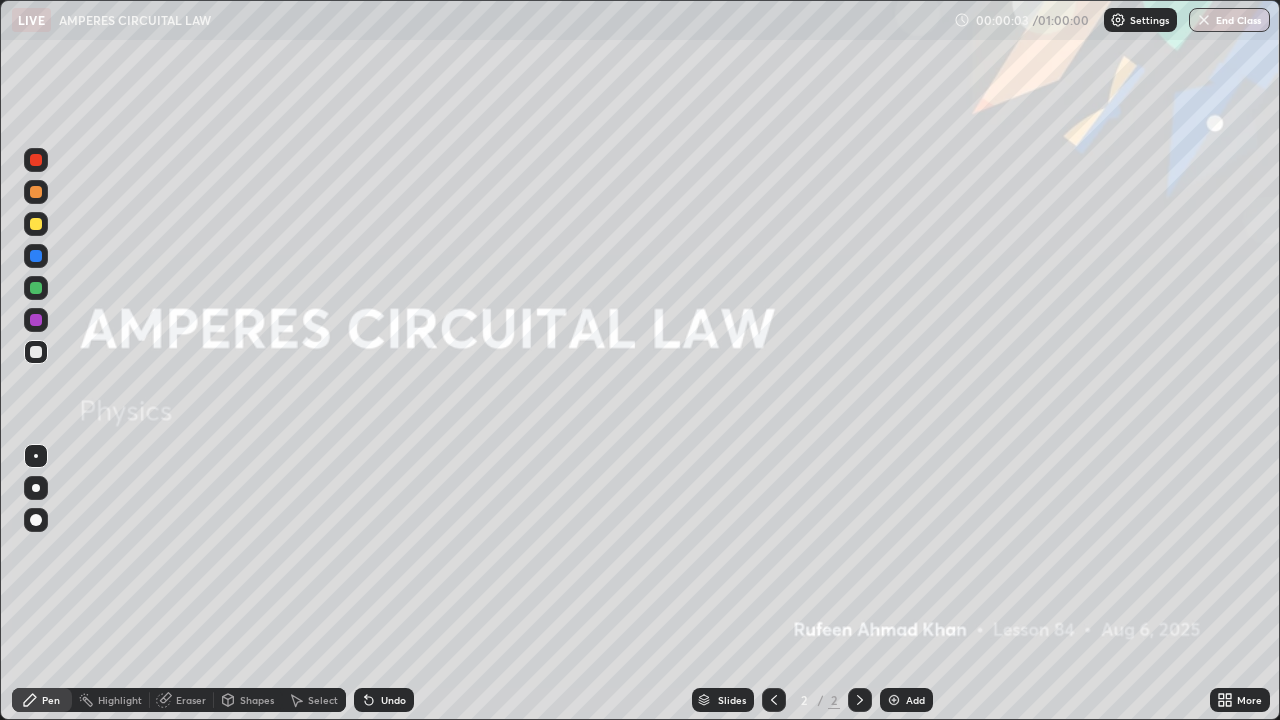 click on "Add" at bounding box center [915, 700] 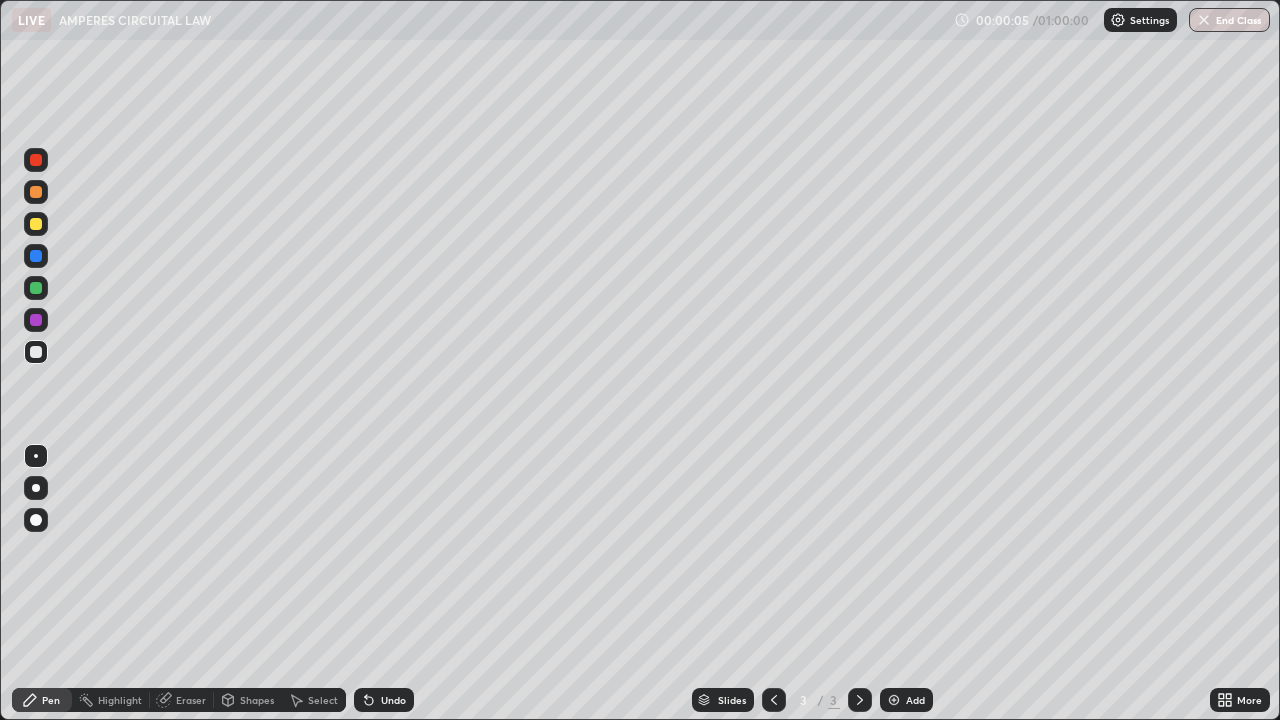 click at bounding box center (36, 488) 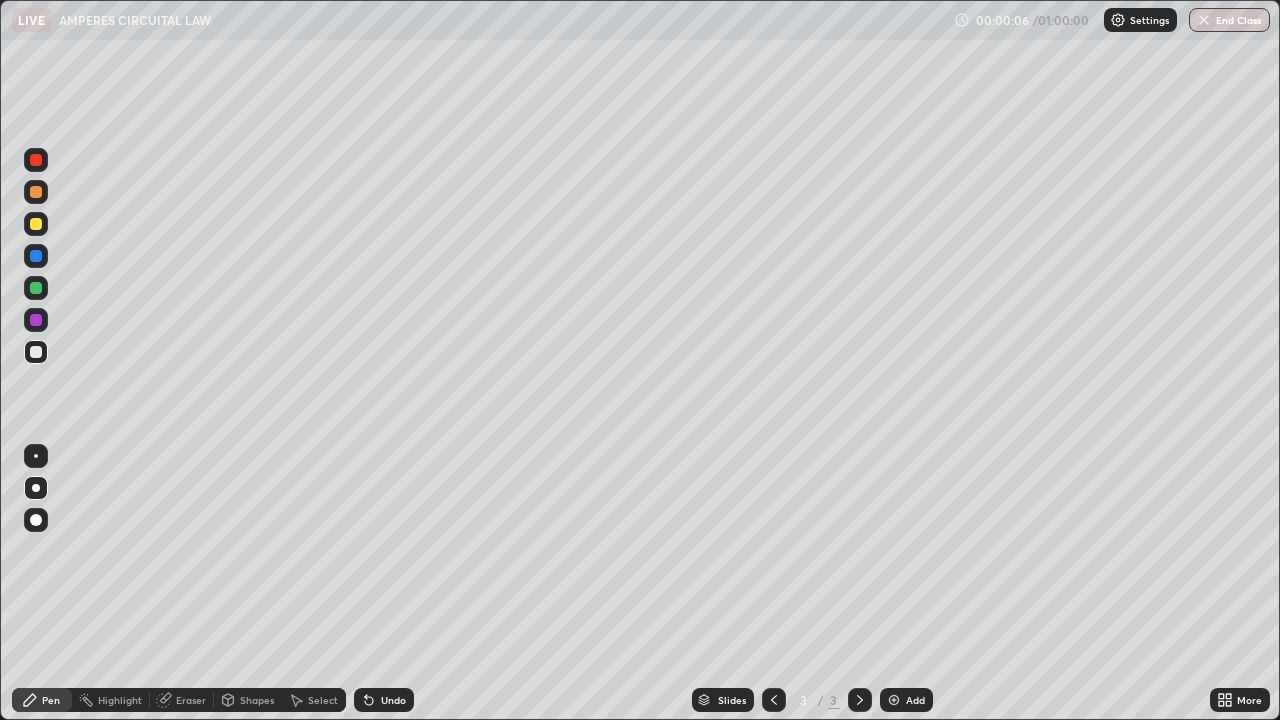 click at bounding box center [36, 224] 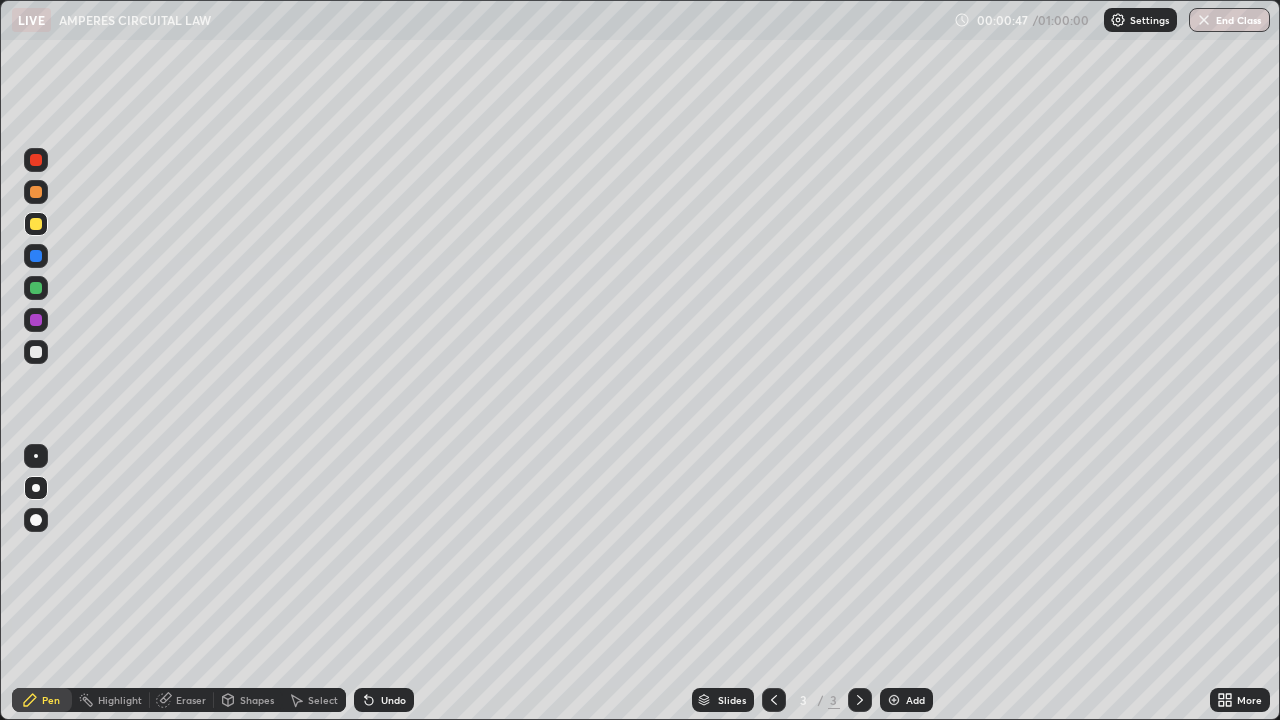 click at bounding box center (36, 352) 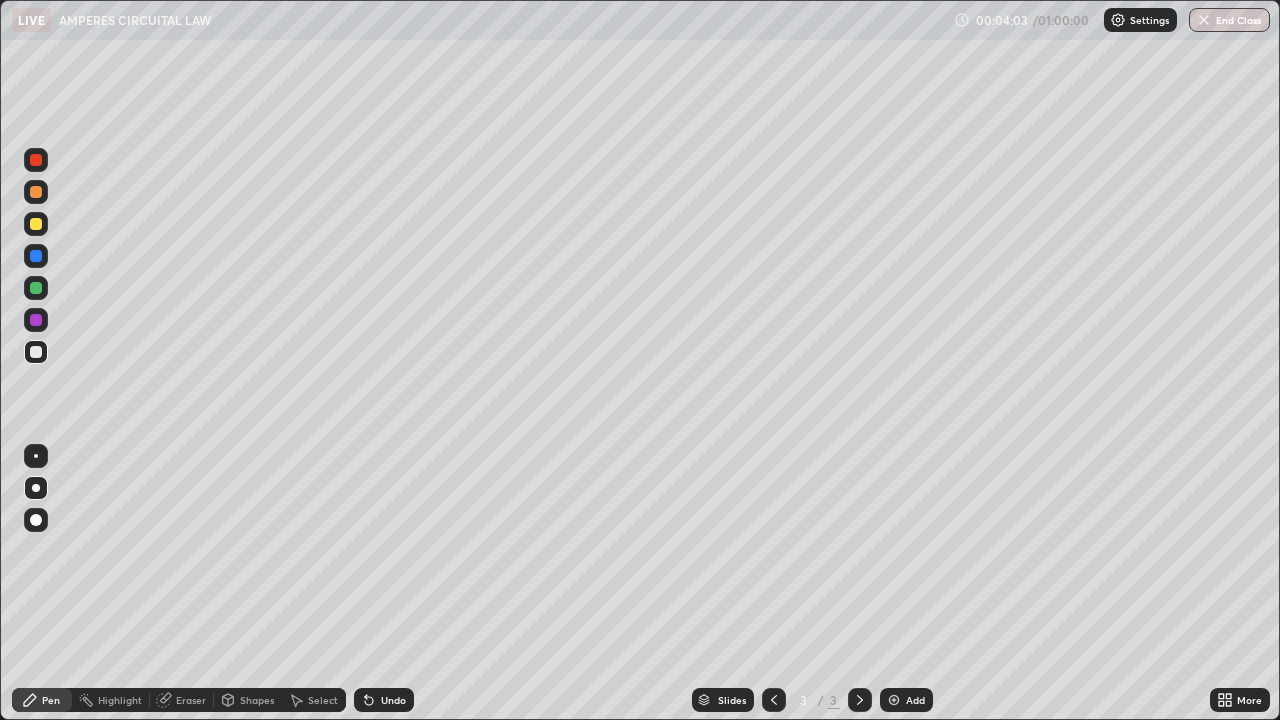 click at bounding box center (36, 224) 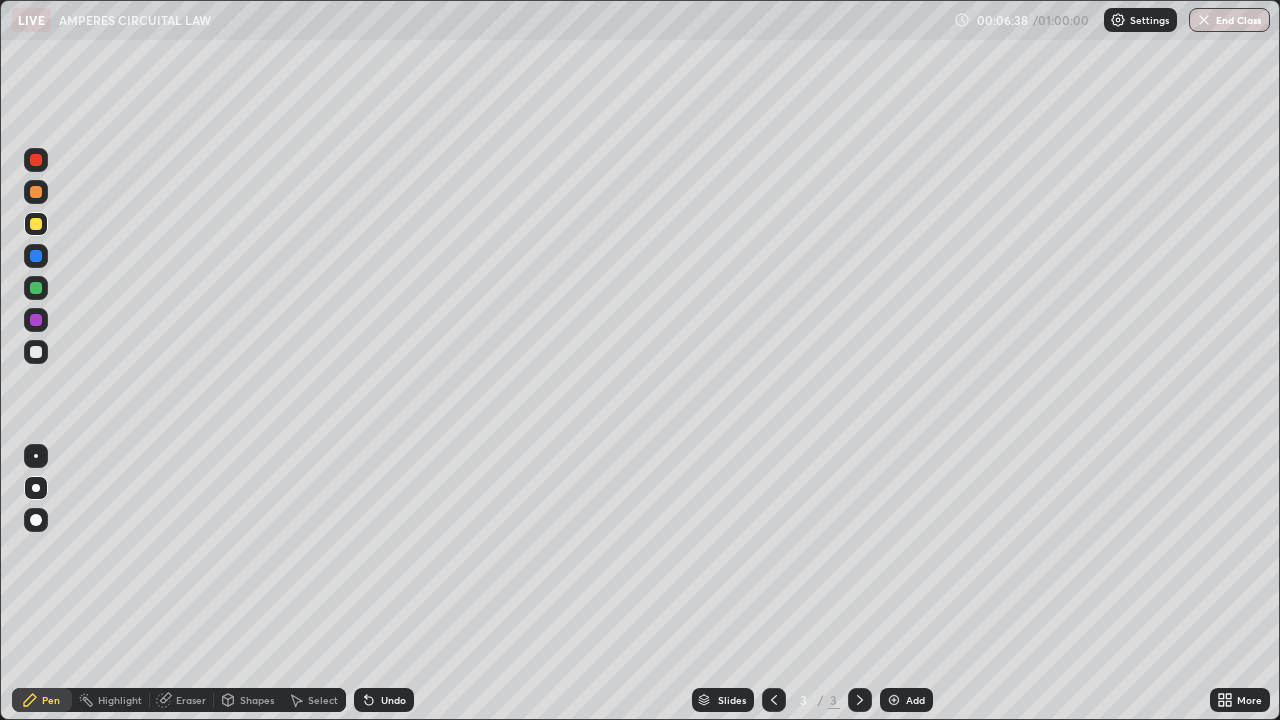 click at bounding box center [36, 256] 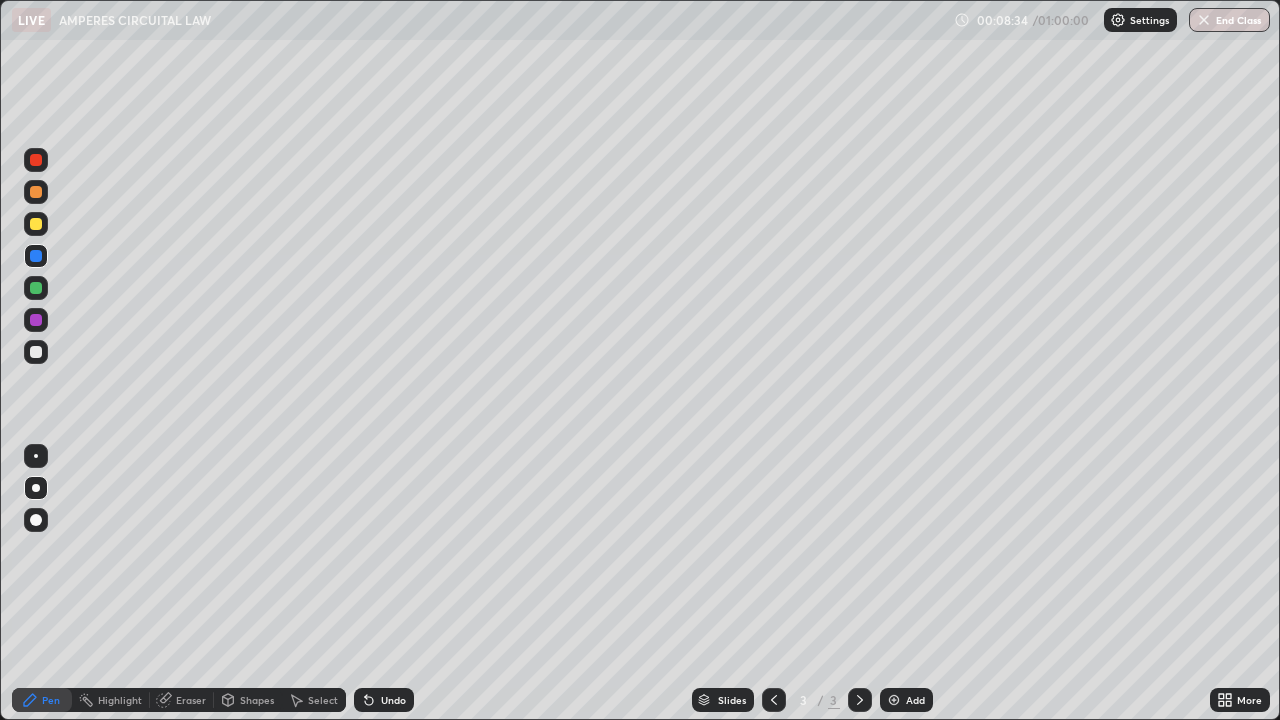 click on "Eraser" at bounding box center [191, 700] 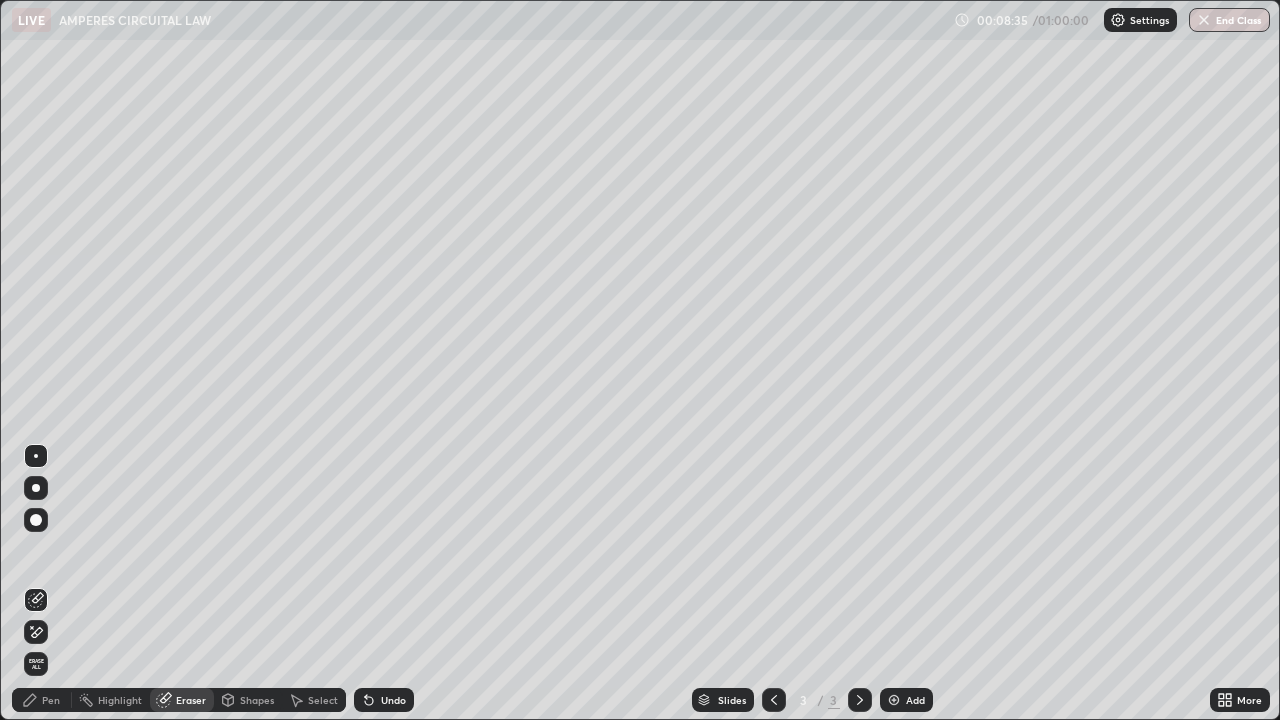 click on "Select" at bounding box center (323, 700) 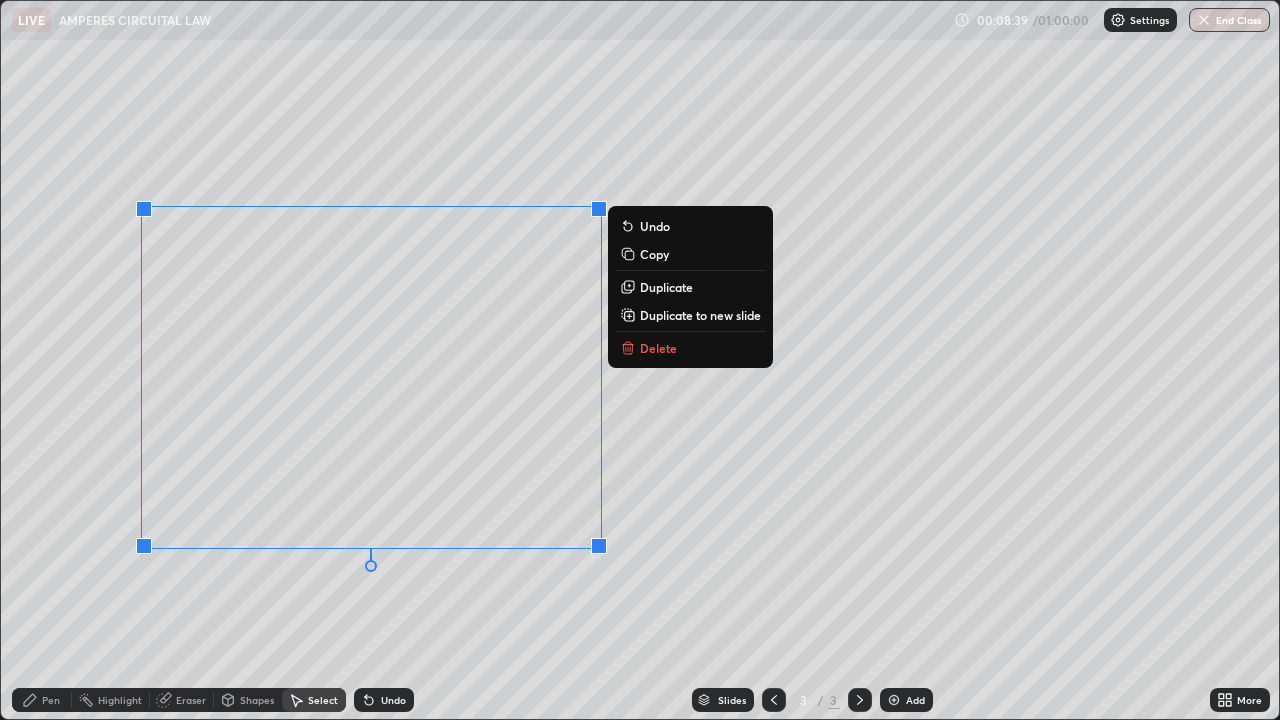 click on "Delete" at bounding box center [658, 348] 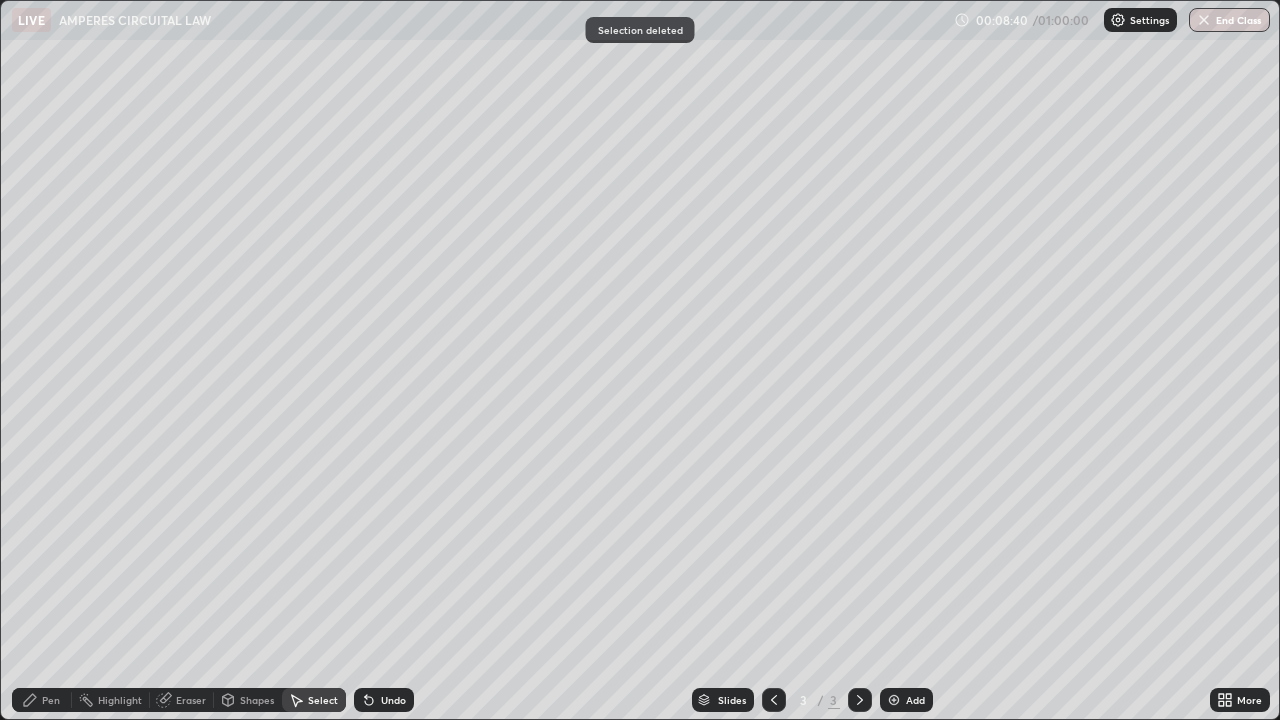 click on "Pen" at bounding box center [51, 700] 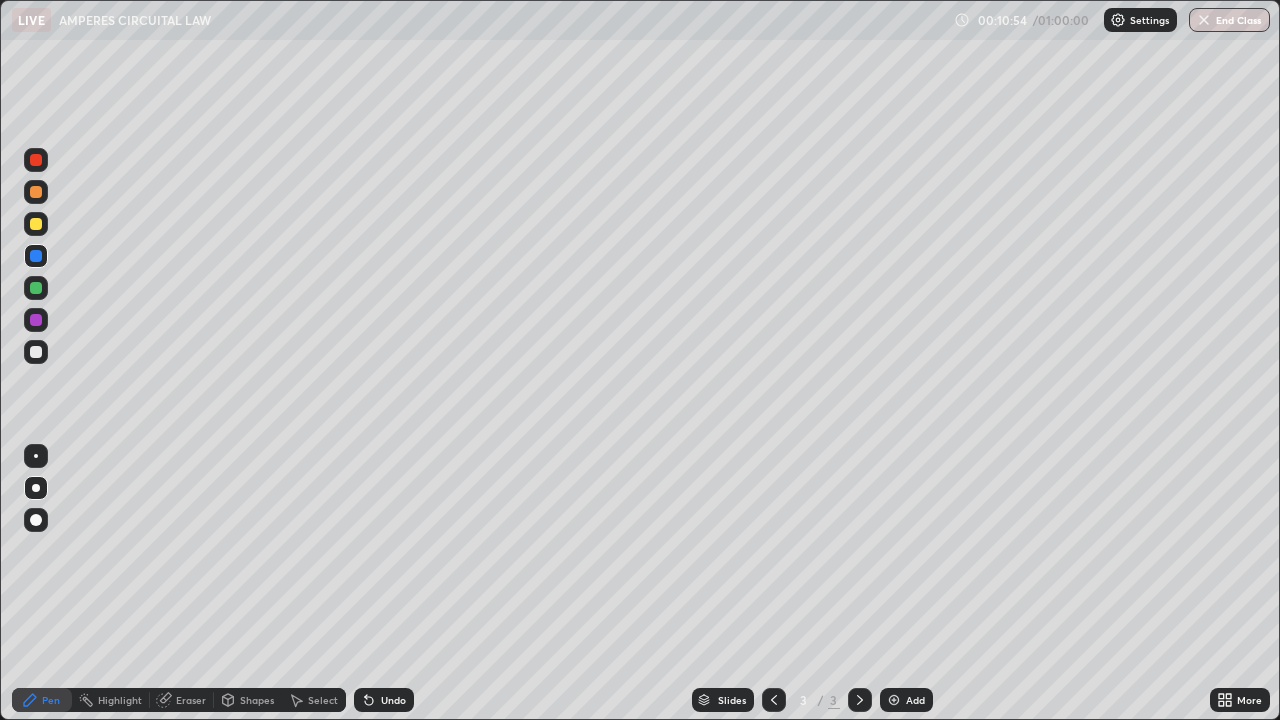 click on "Add" at bounding box center [915, 700] 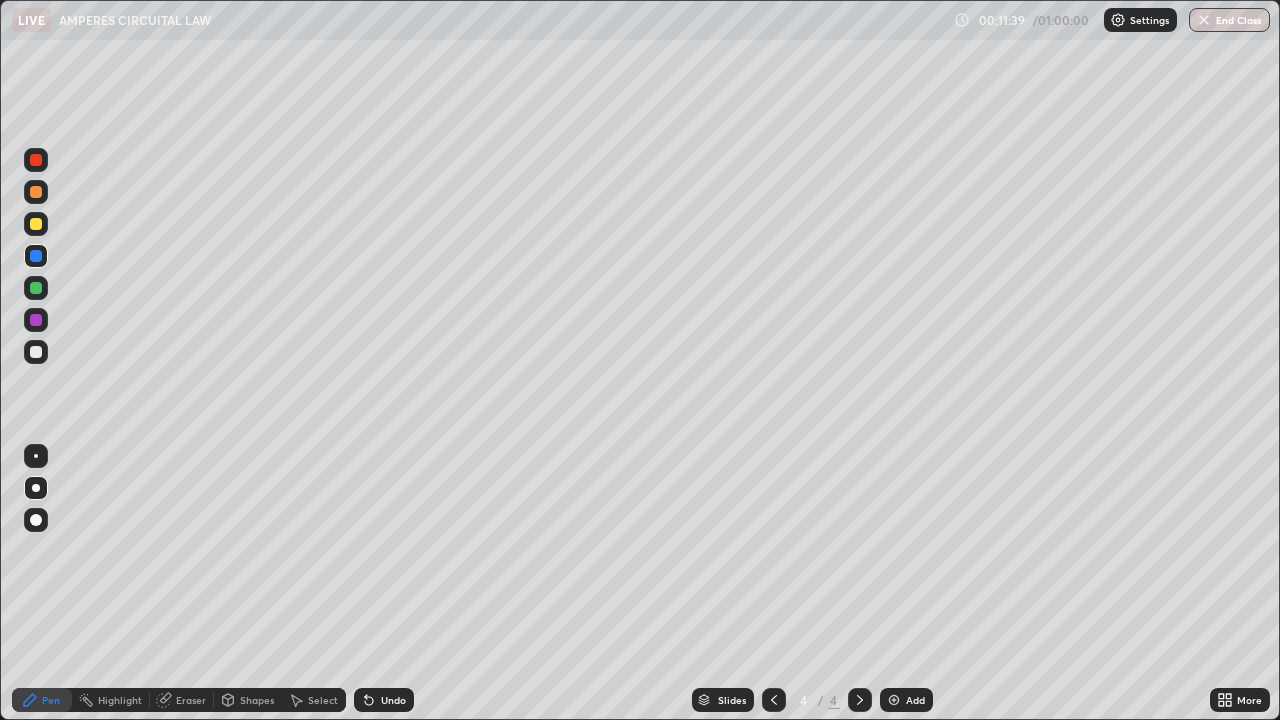 click at bounding box center (36, 288) 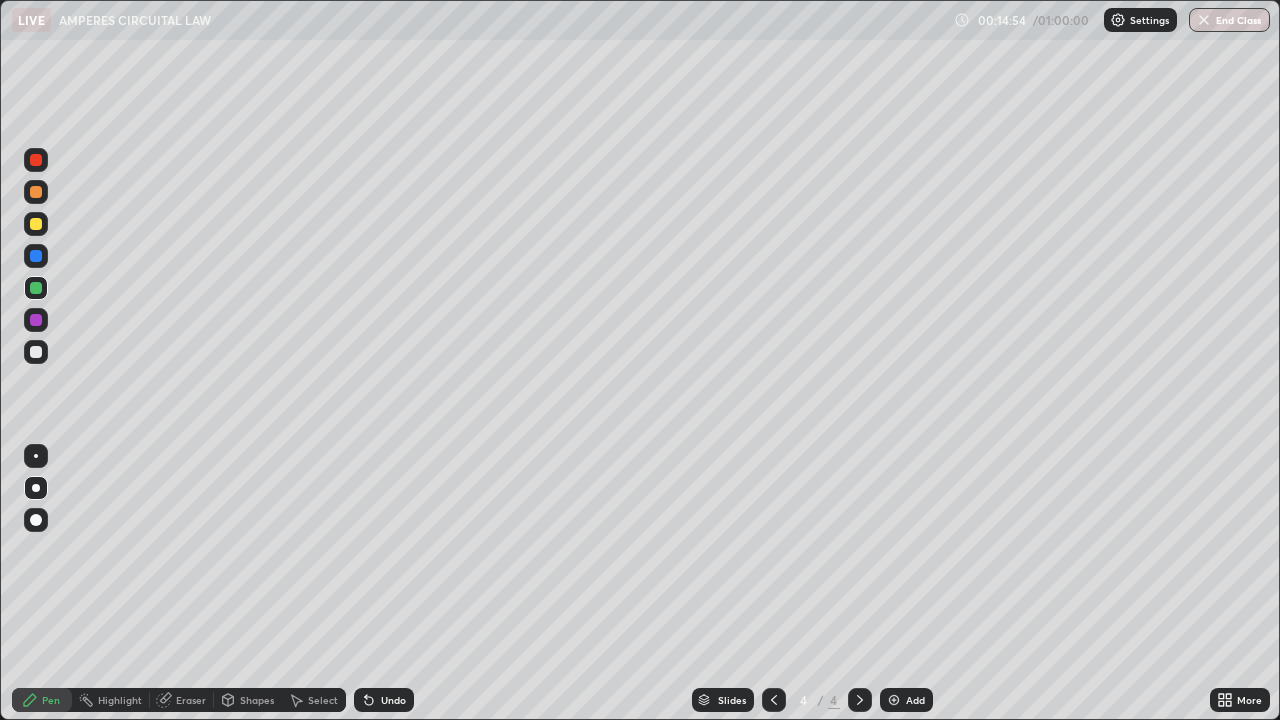 click at bounding box center [36, 352] 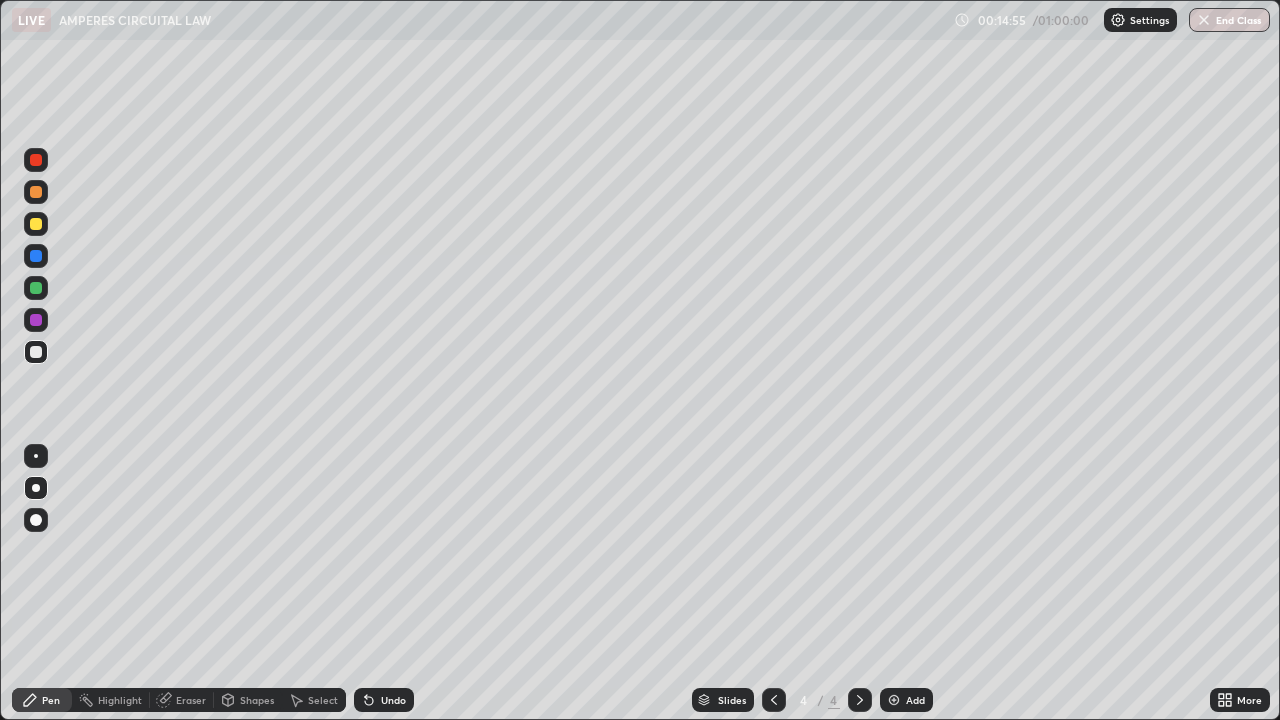click at bounding box center (36, 192) 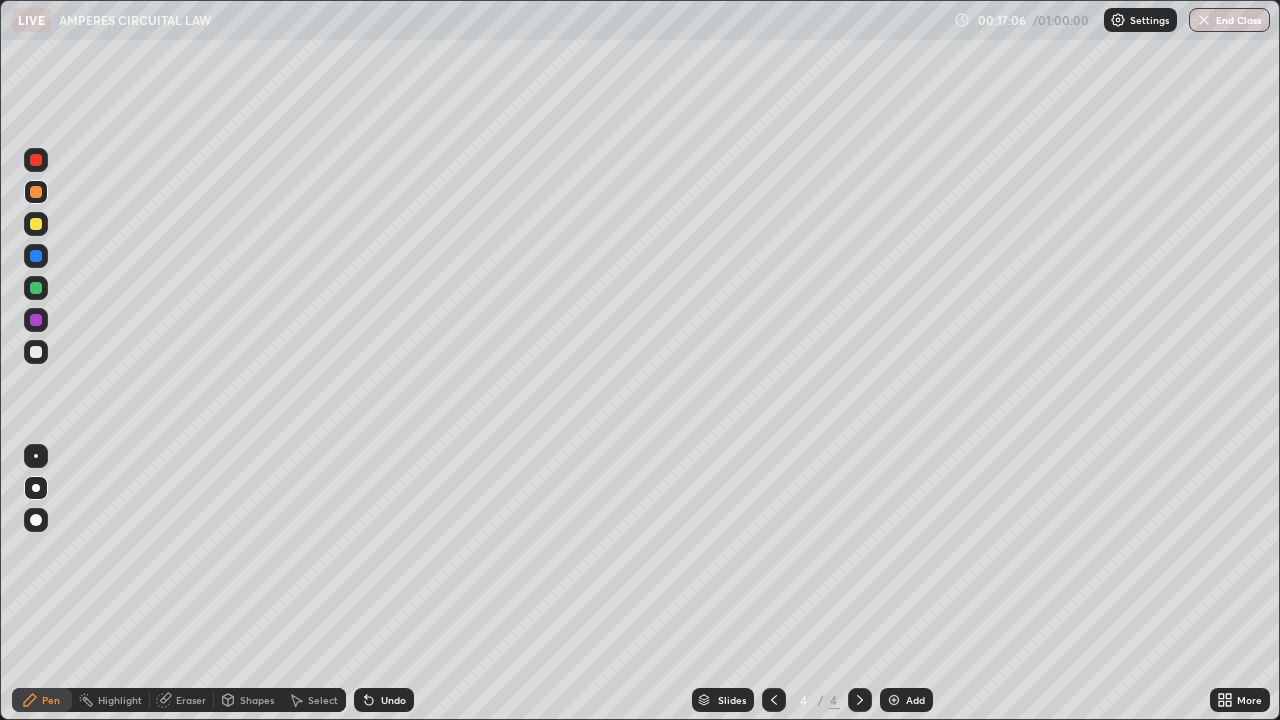 click on "Add" at bounding box center (906, 700) 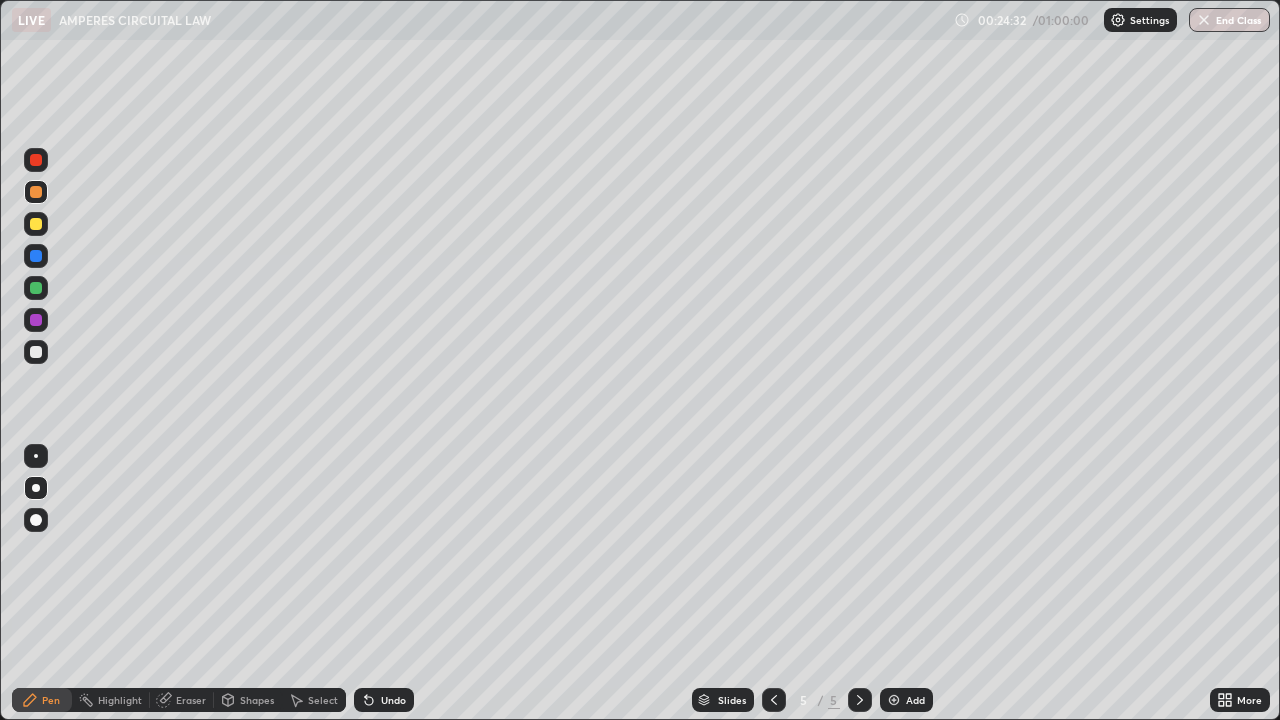 click at bounding box center [36, 288] 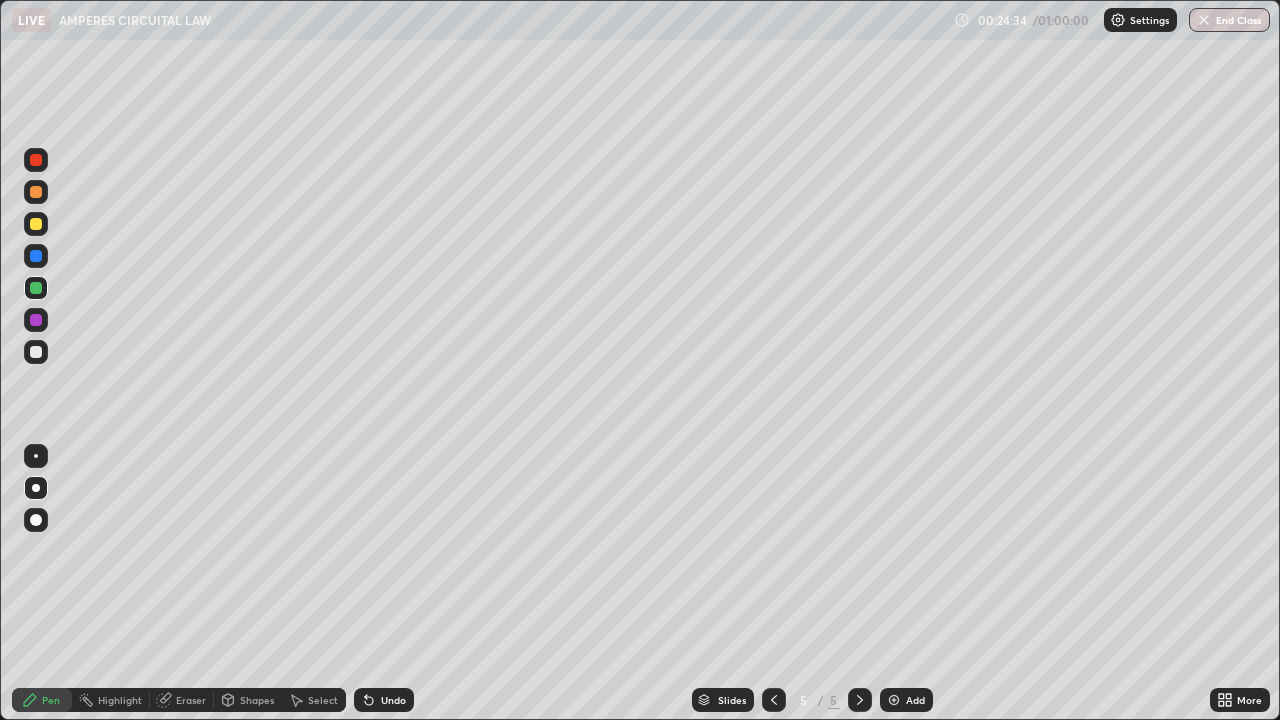 click at bounding box center (36, 352) 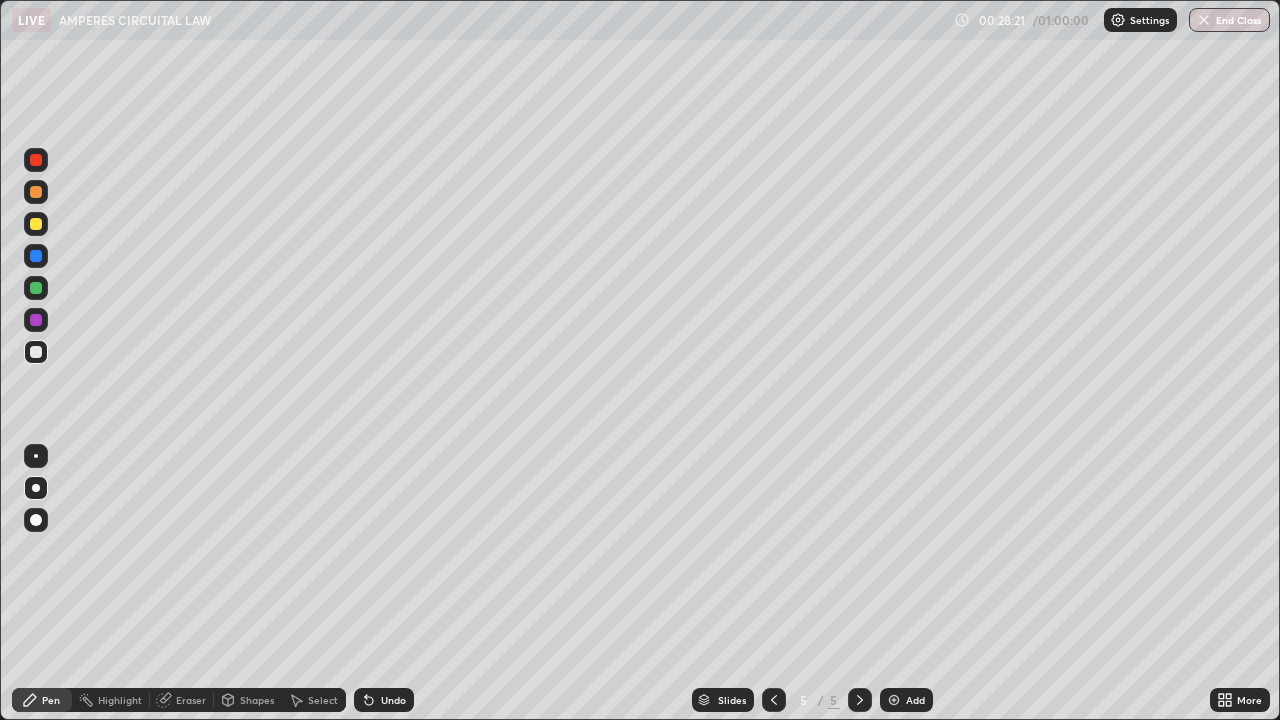 click on "Eraser" at bounding box center (191, 700) 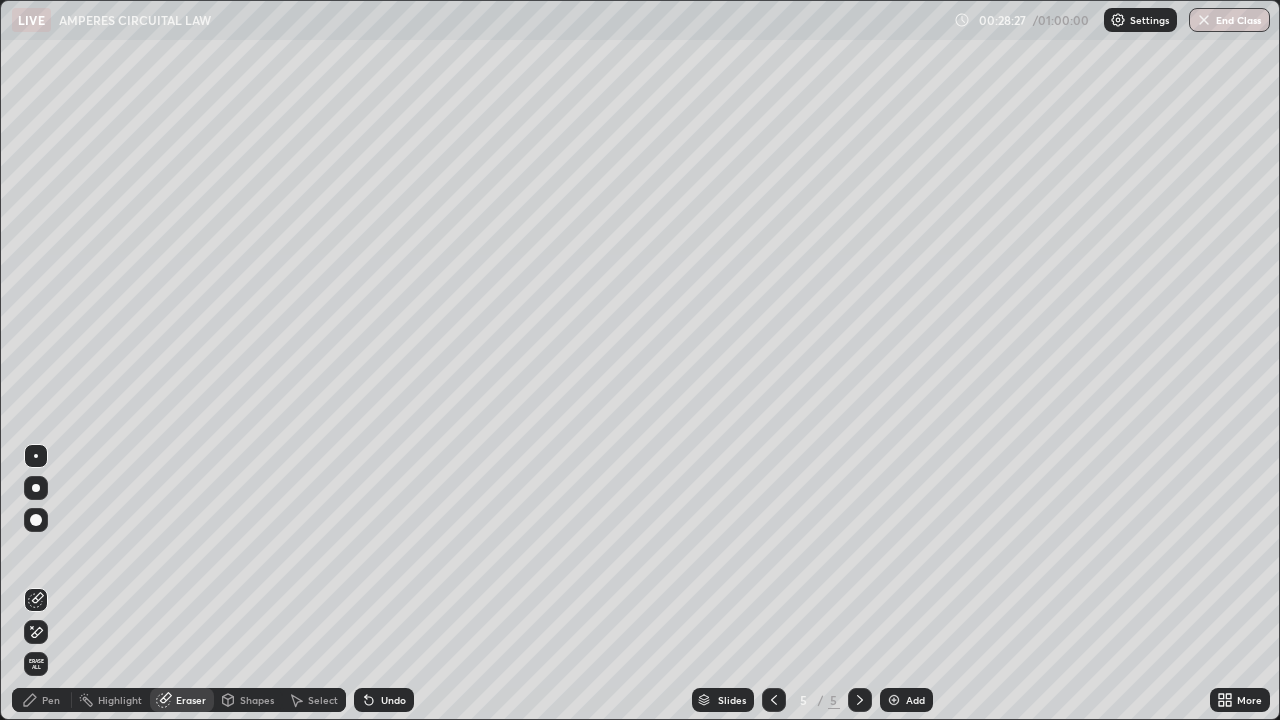 click on "Select" at bounding box center [323, 700] 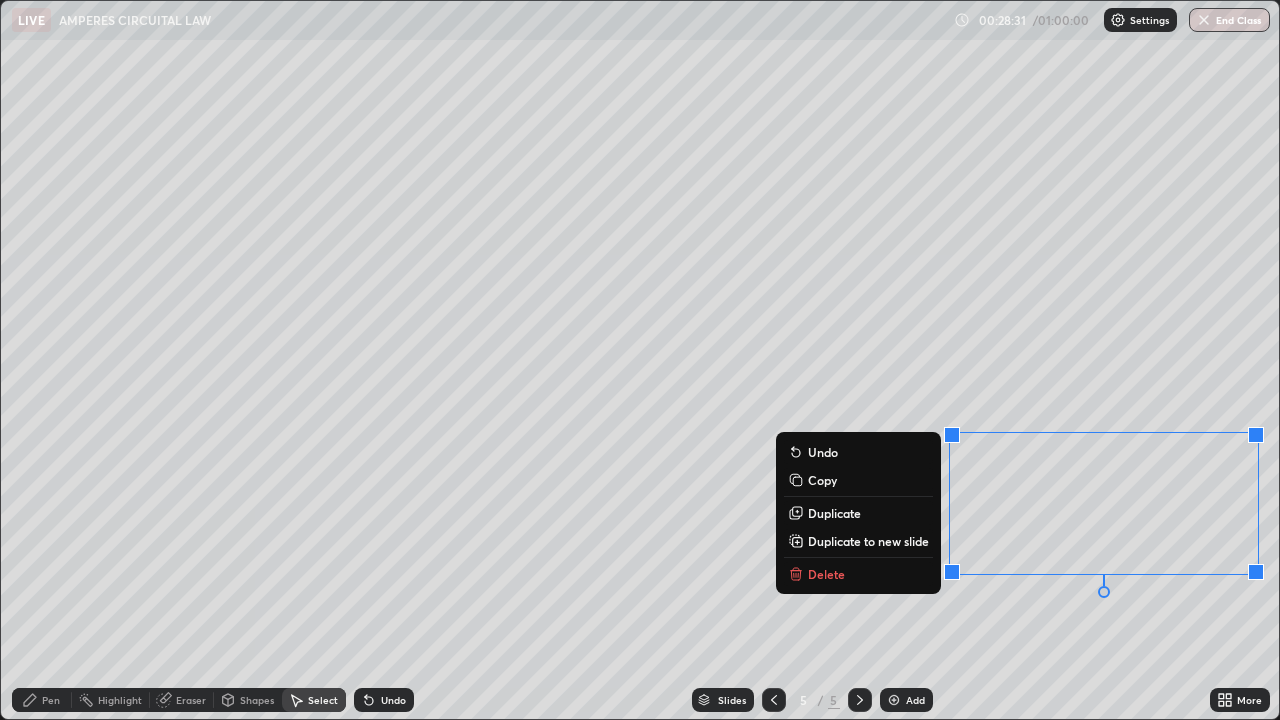click on "Delete" at bounding box center [858, 574] 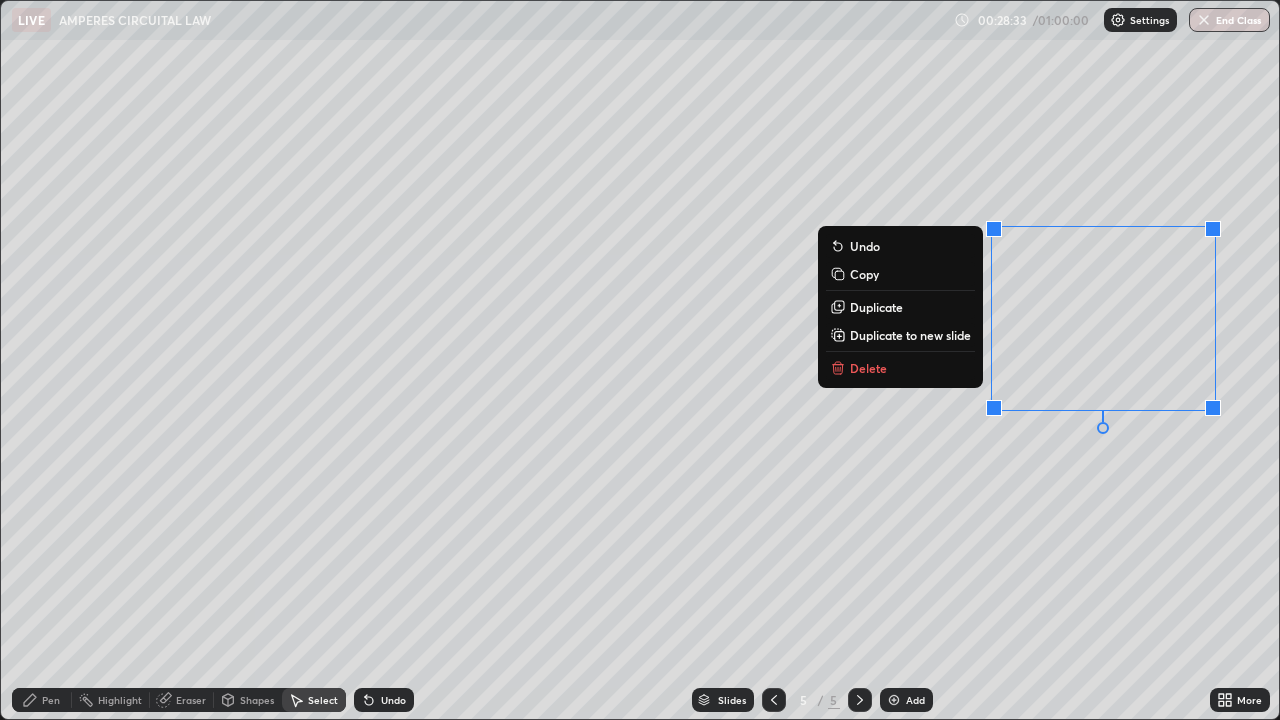 click on "Delete" at bounding box center (900, 368) 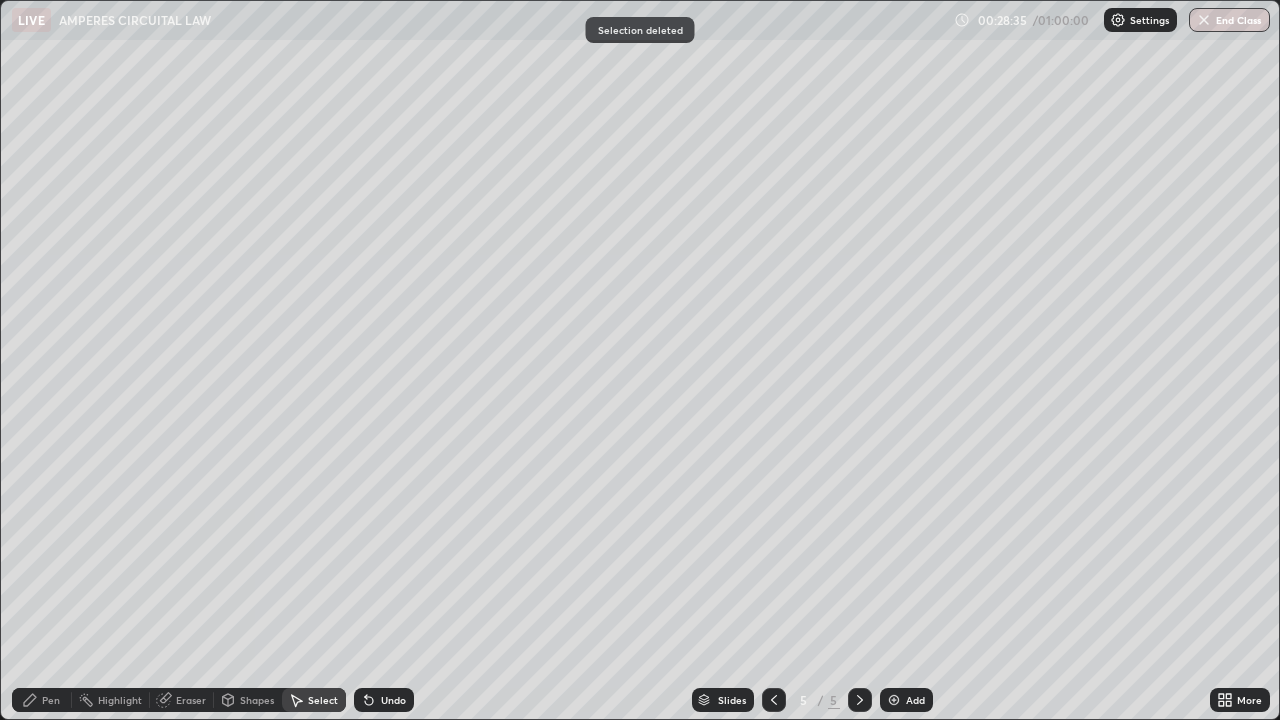 click 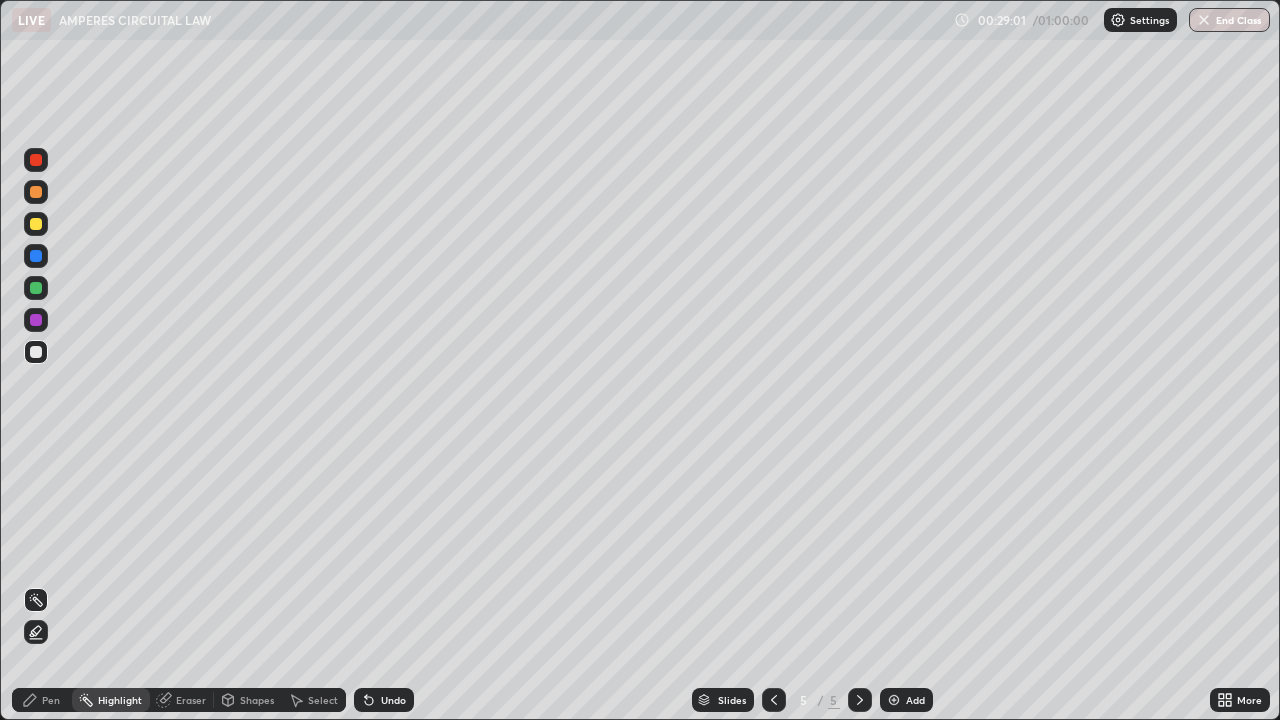 click on "Pen" at bounding box center [42, 700] 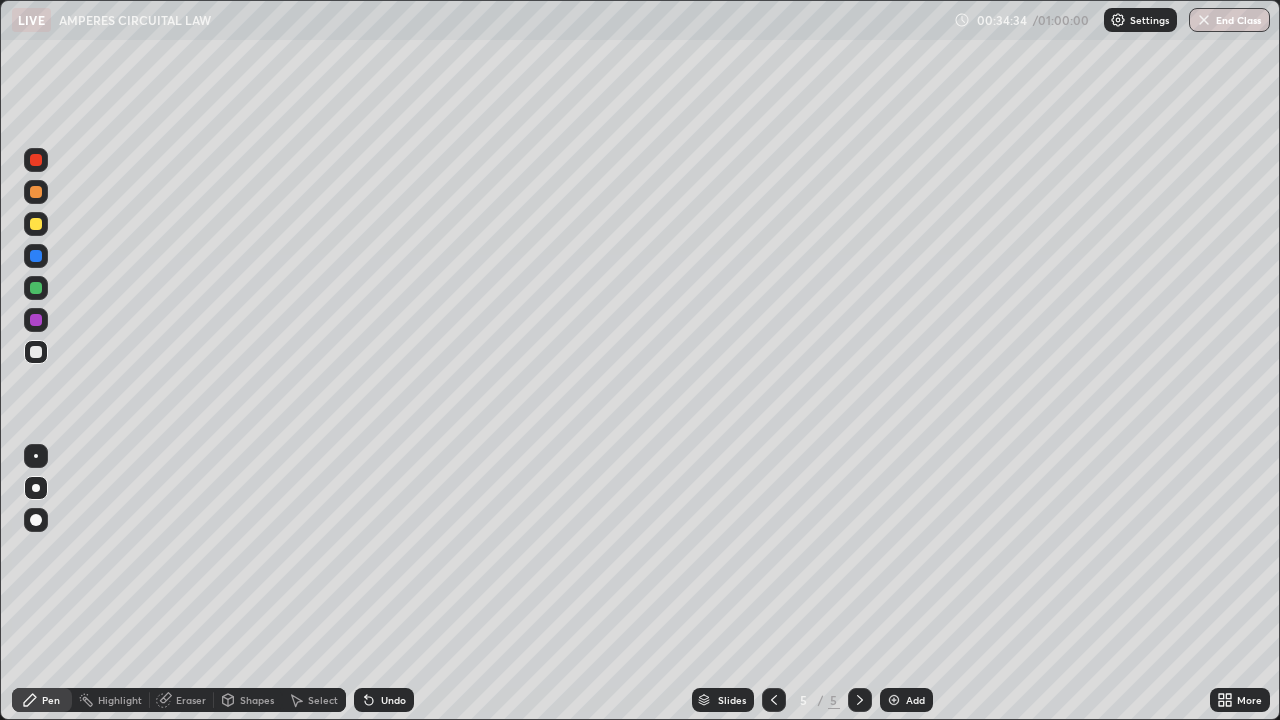 click on "Add" at bounding box center (915, 700) 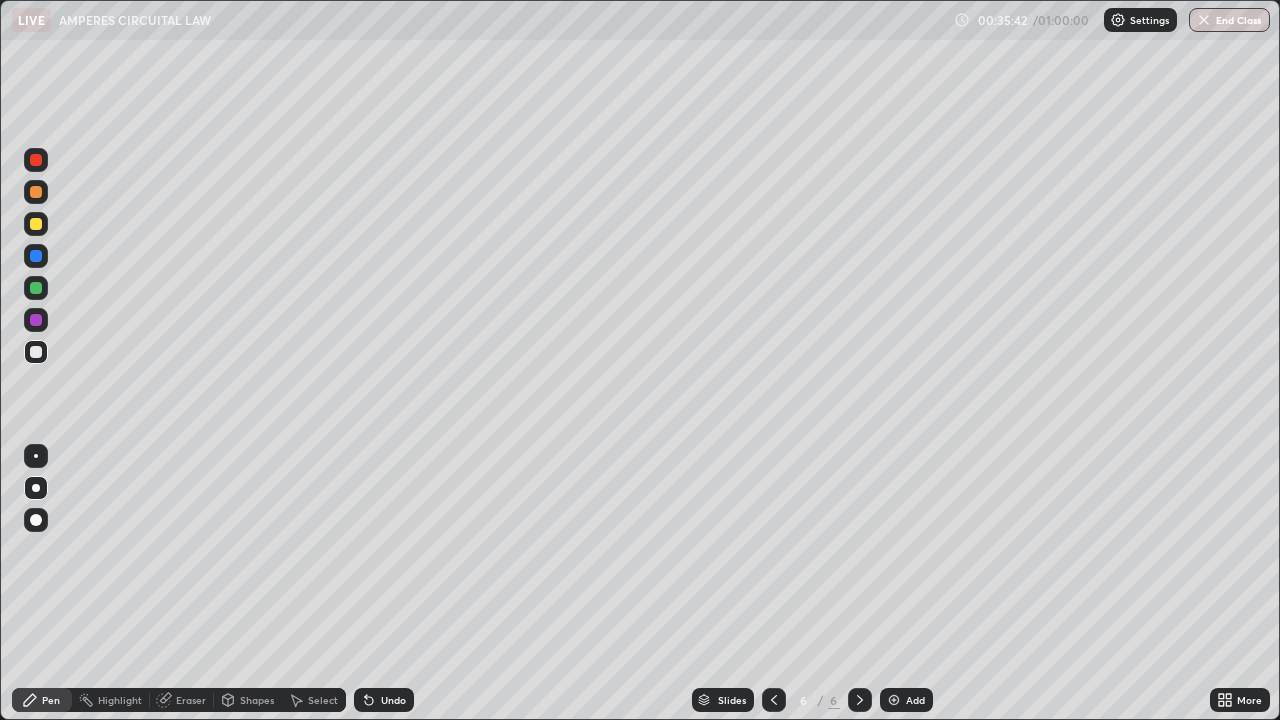 click at bounding box center (36, 288) 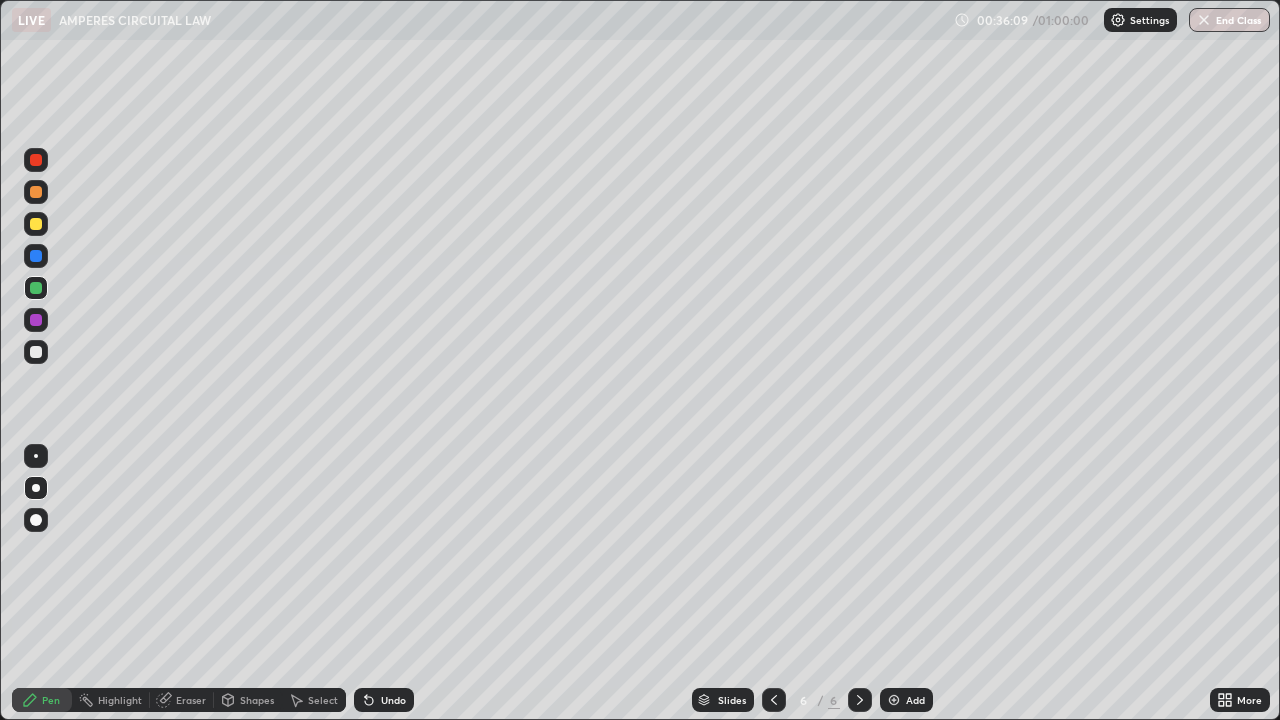 click at bounding box center (36, 224) 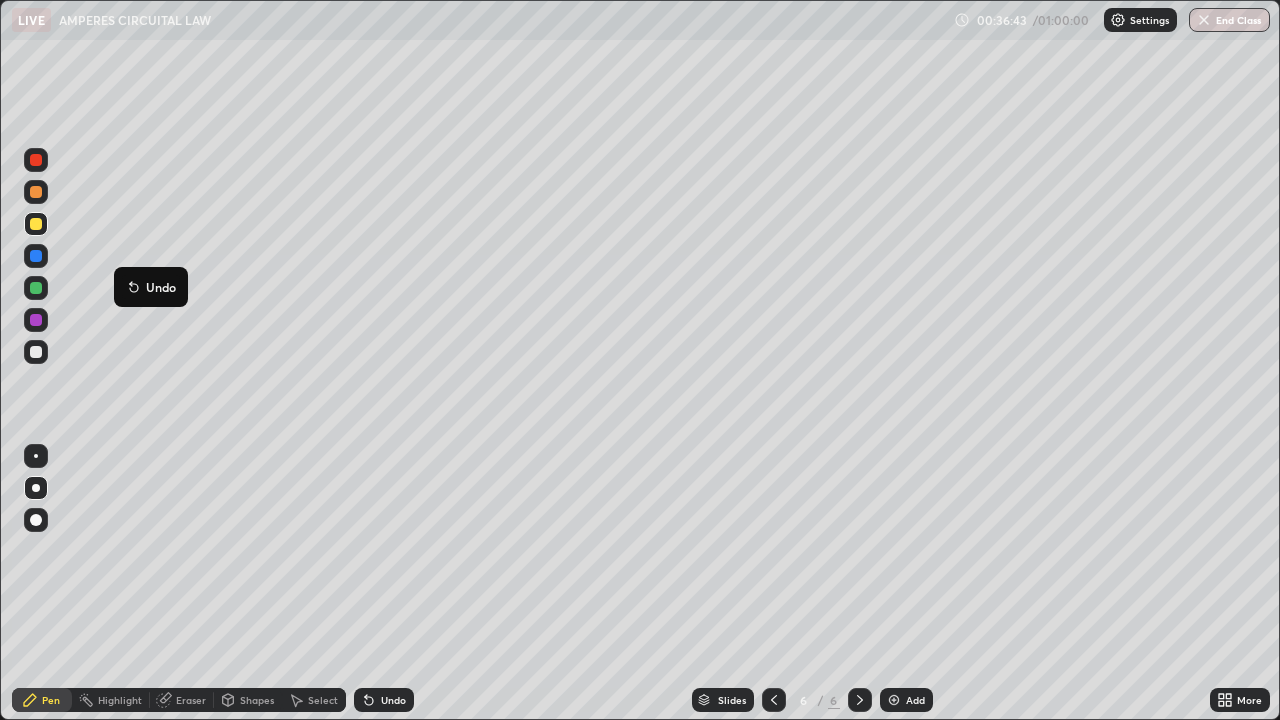 click on "Undo" at bounding box center [161, 287] 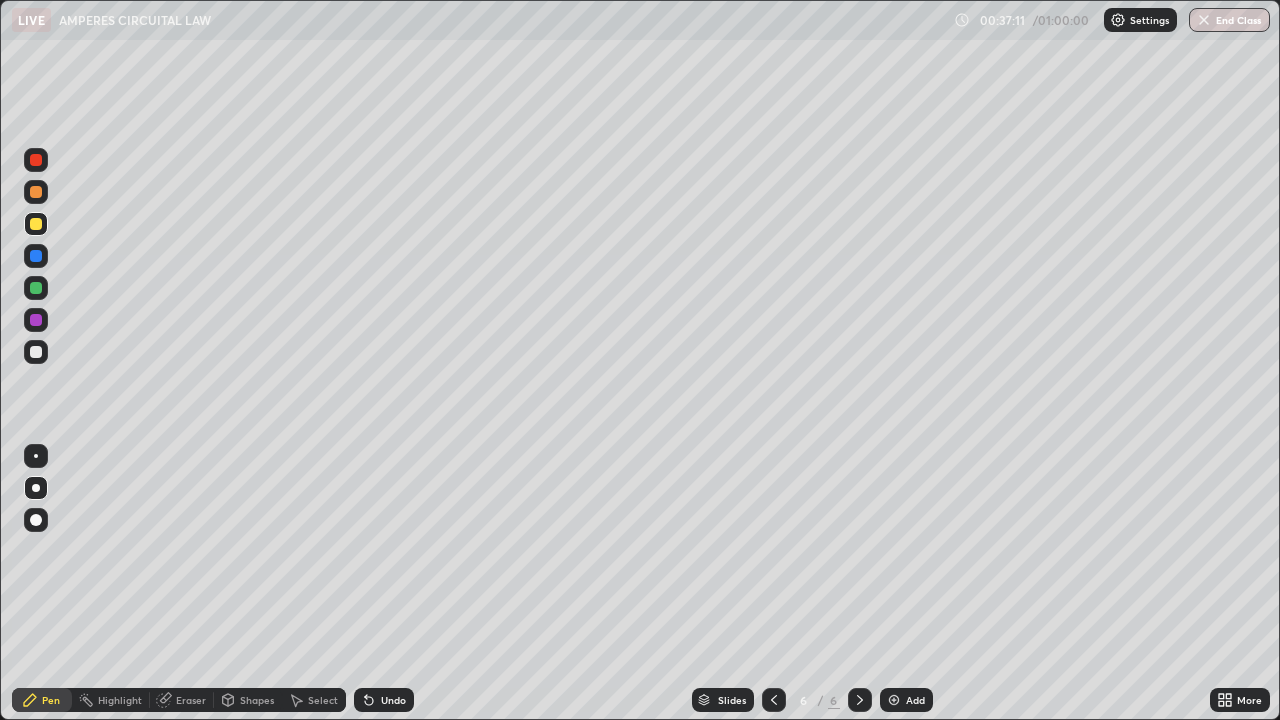 click at bounding box center [36, 352] 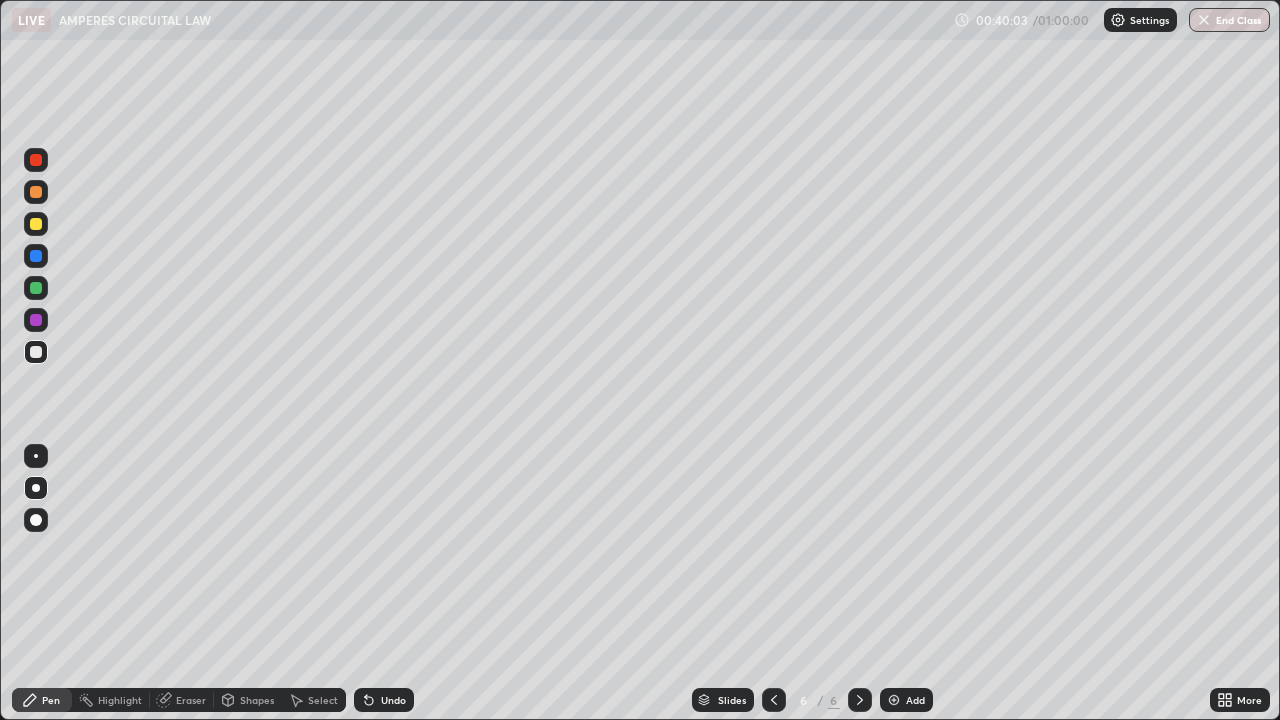 click on "Eraser" at bounding box center (191, 700) 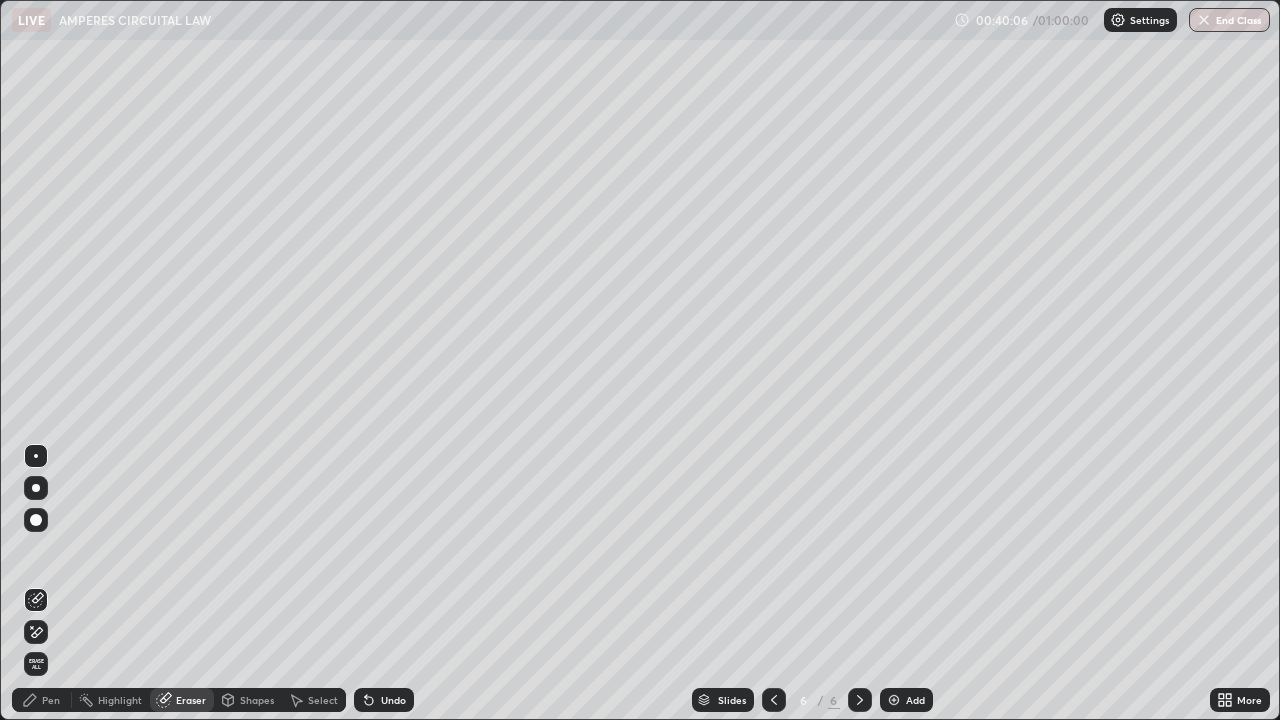click on "Pen" at bounding box center [42, 700] 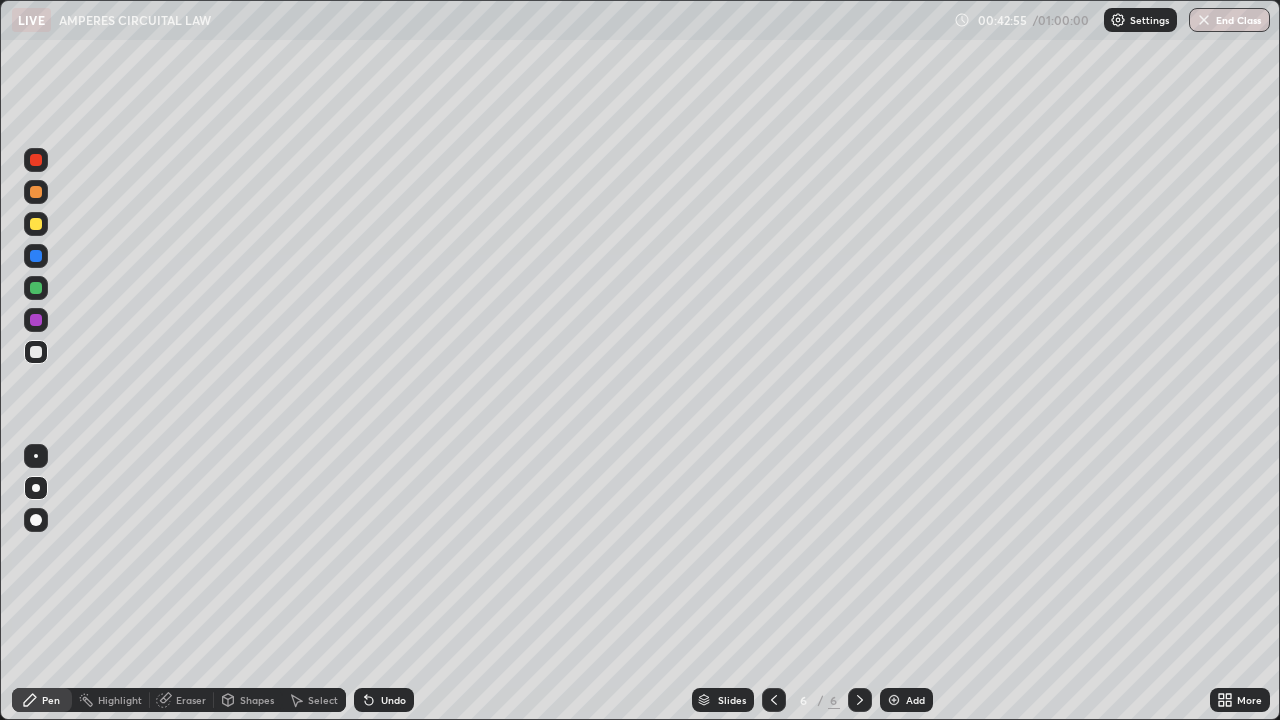 click on "Add" at bounding box center (906, 700) 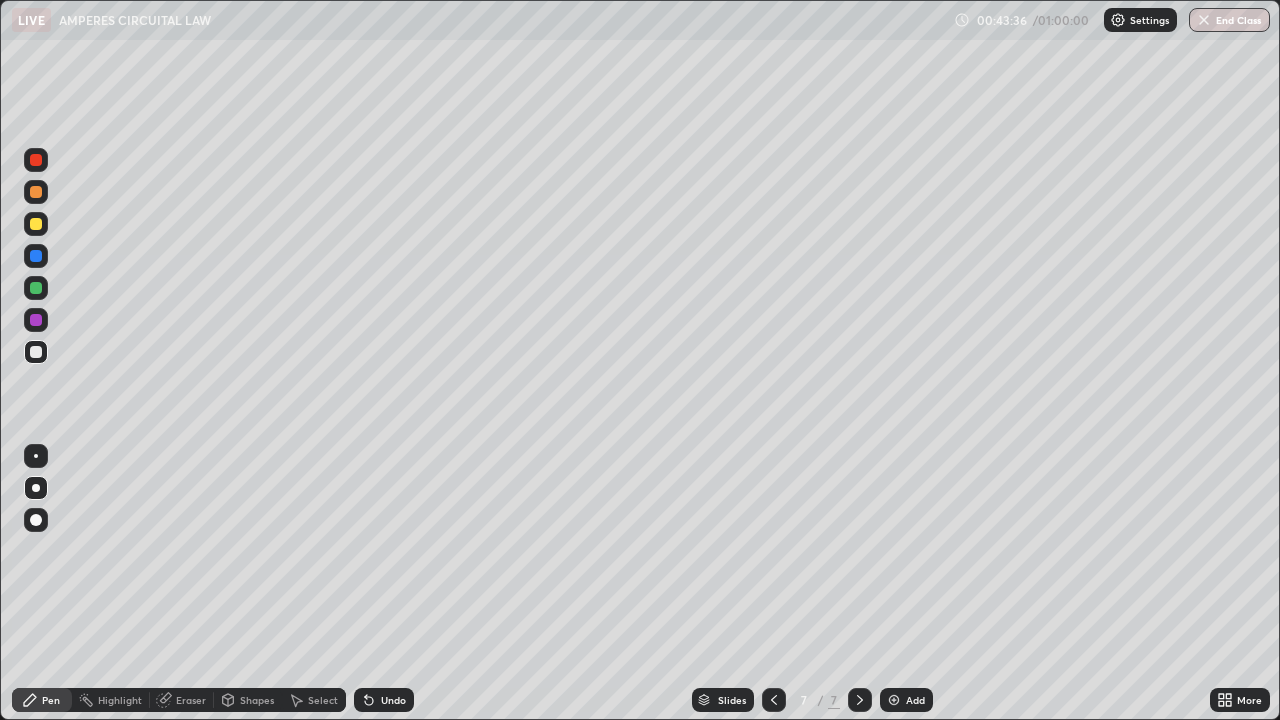 click at bounding box center [36, 288] 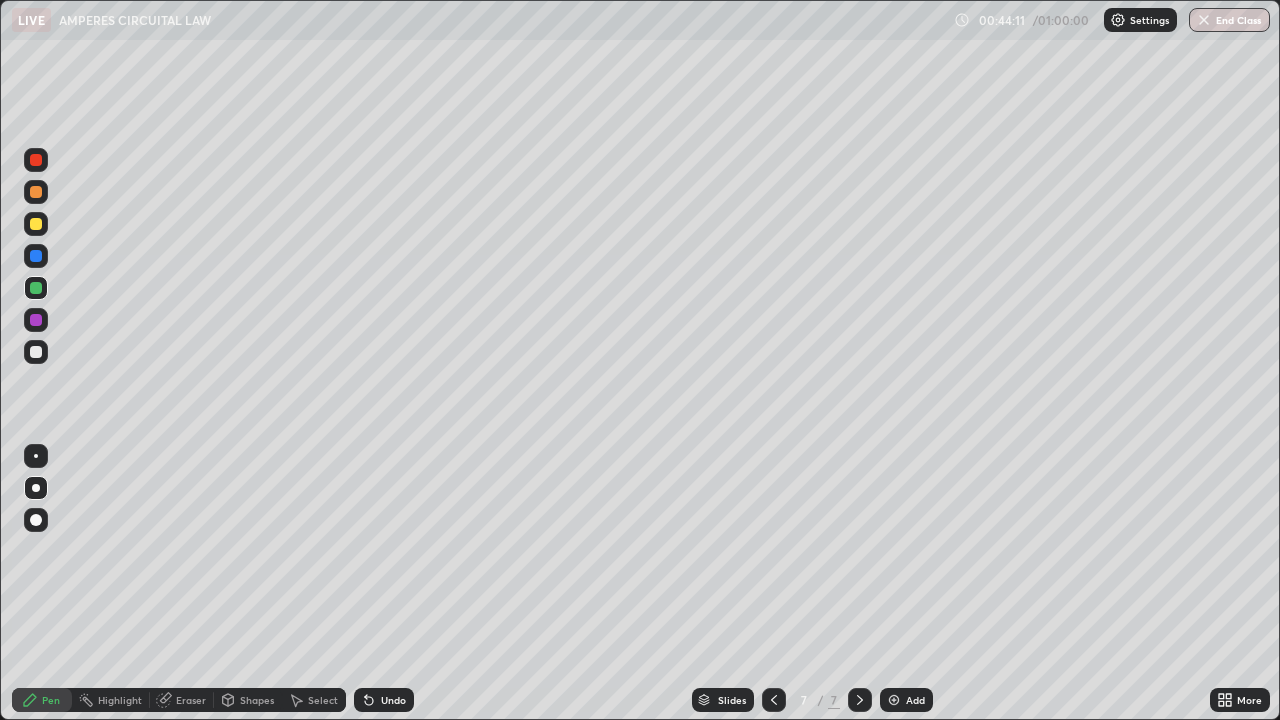 click at bounding box center (36, 224) 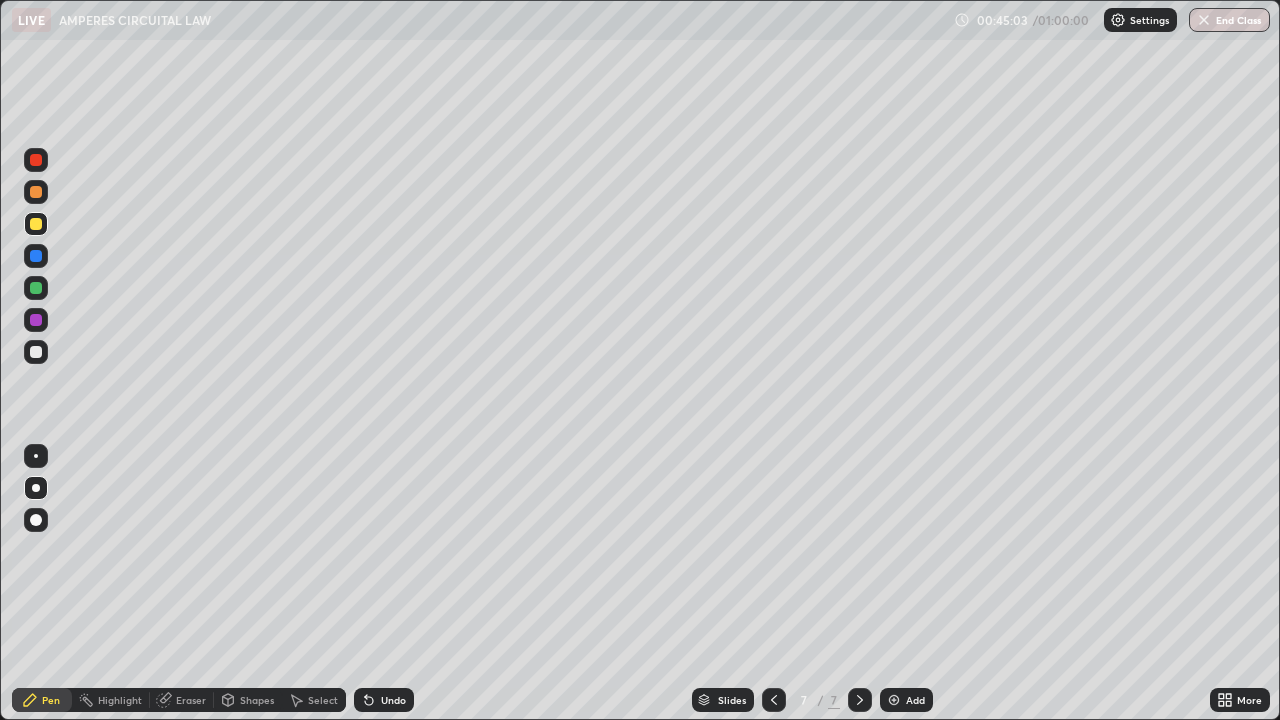 click at bounding box center [36, 256] 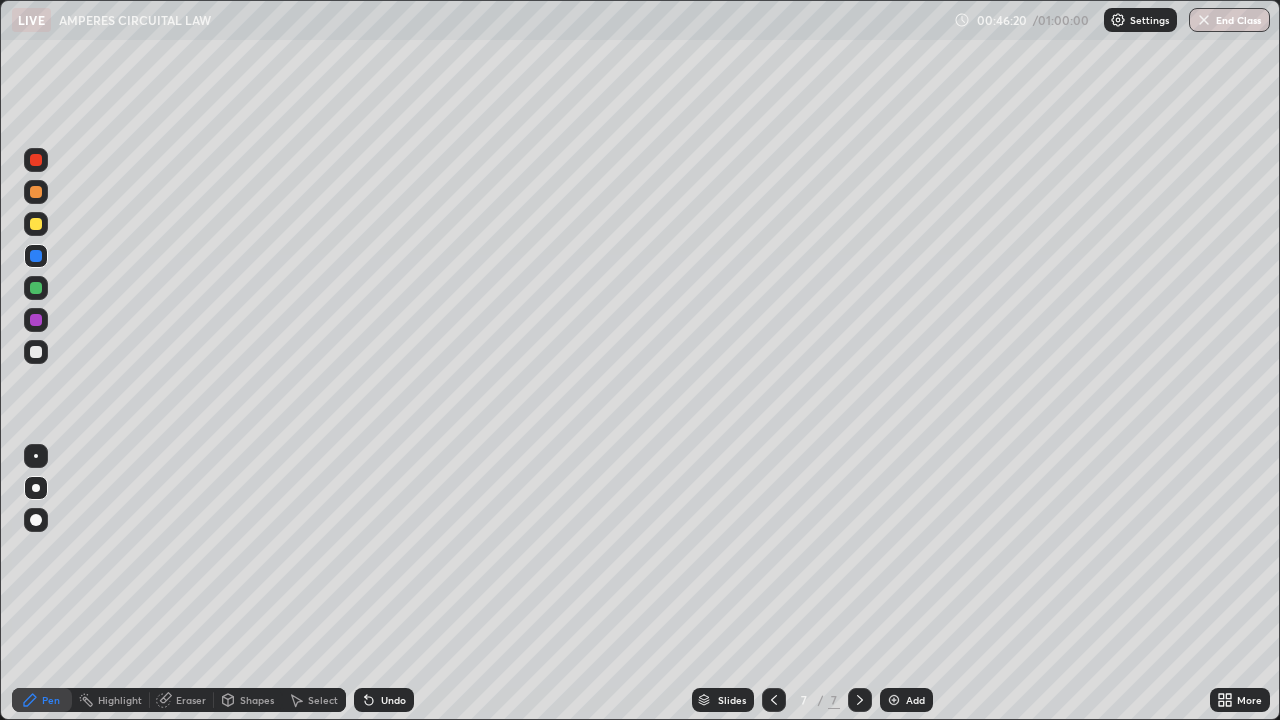 click 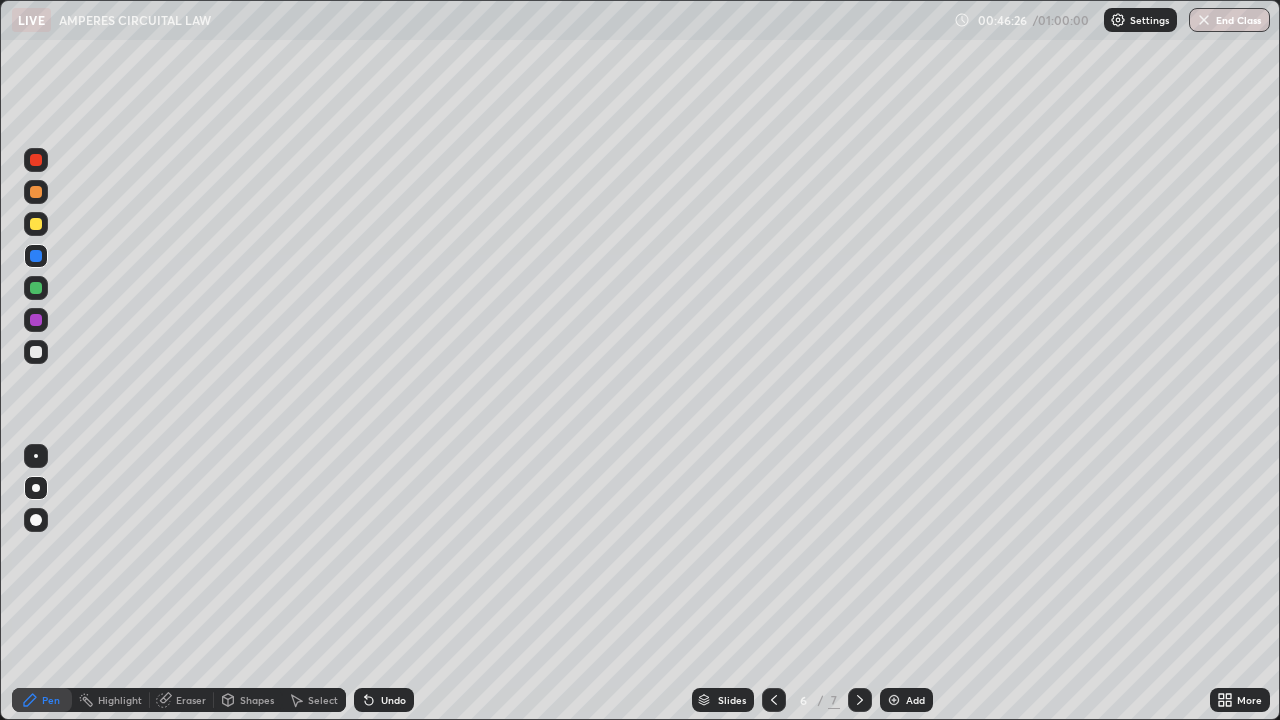 click 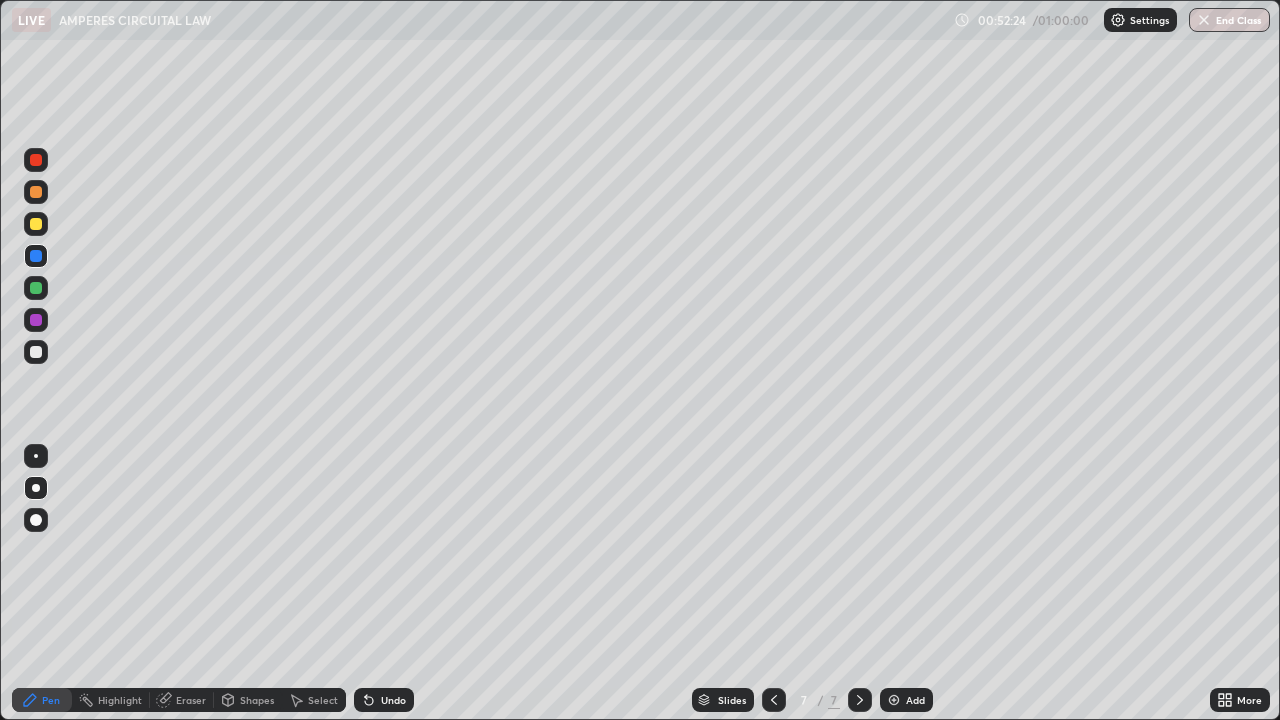 click on "End Class" at bounding box center [1229, 20] 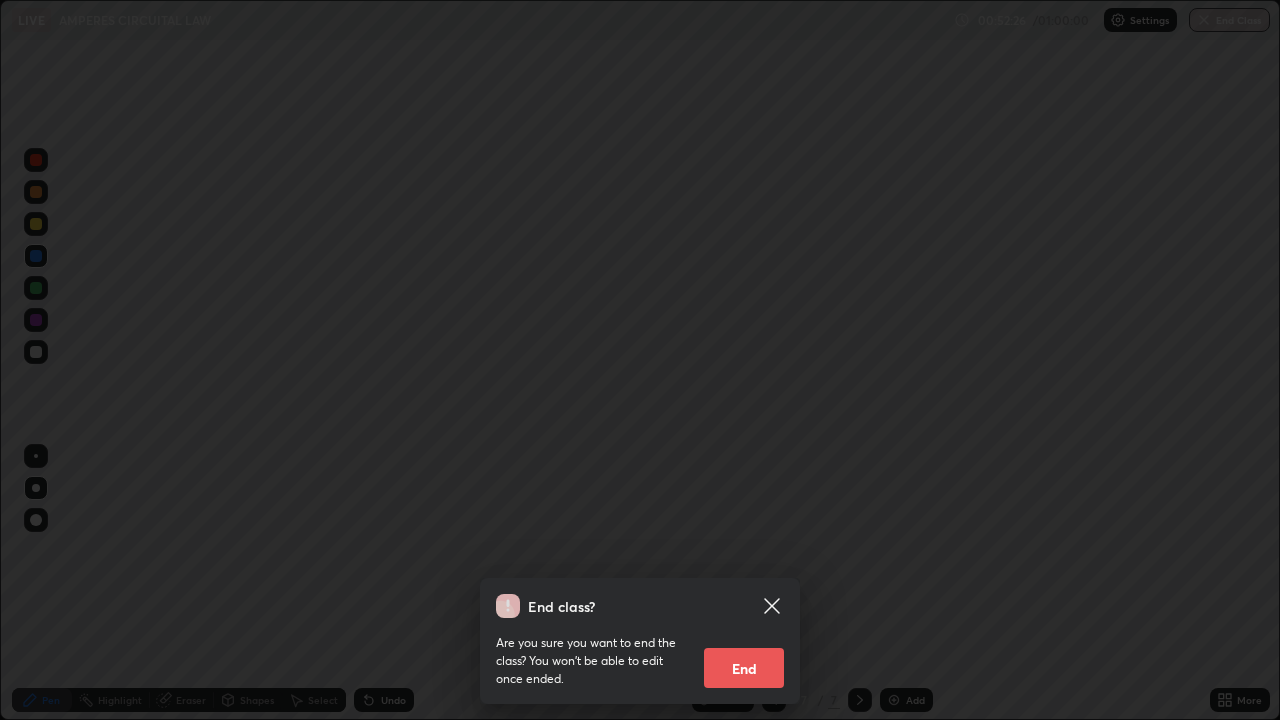 click 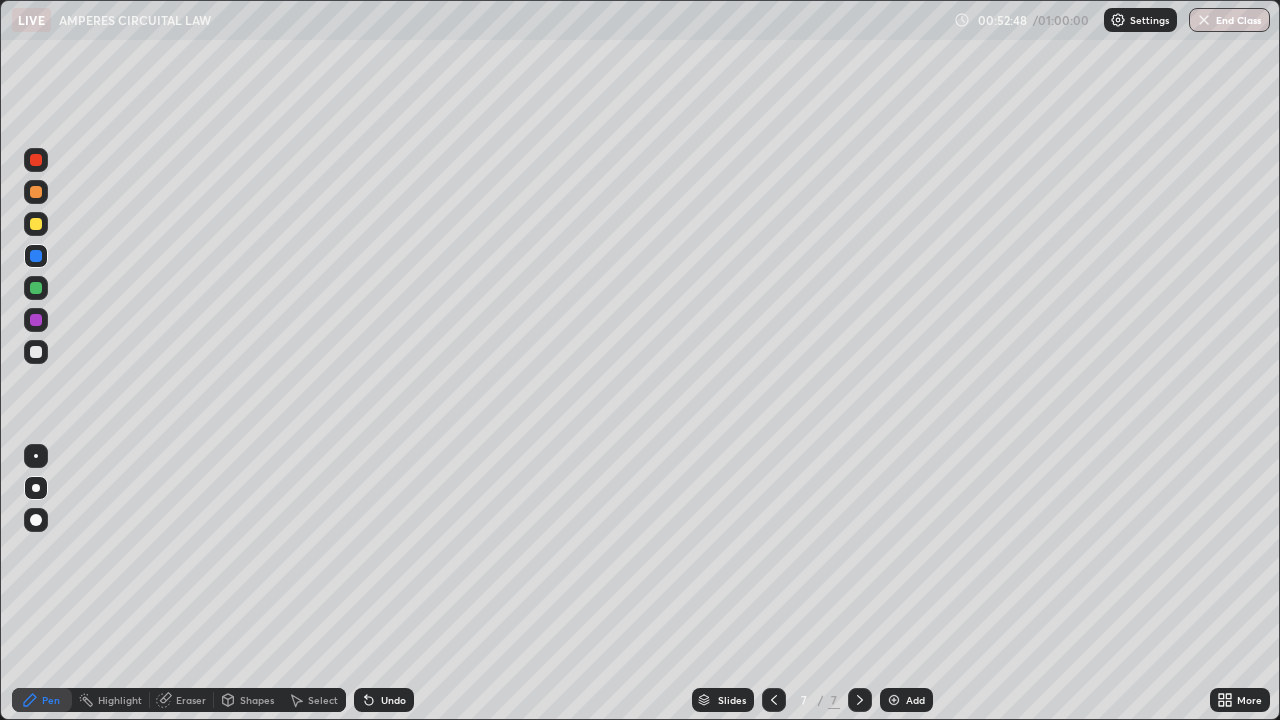 click on "End Class" at bounding box center [1229, 20] 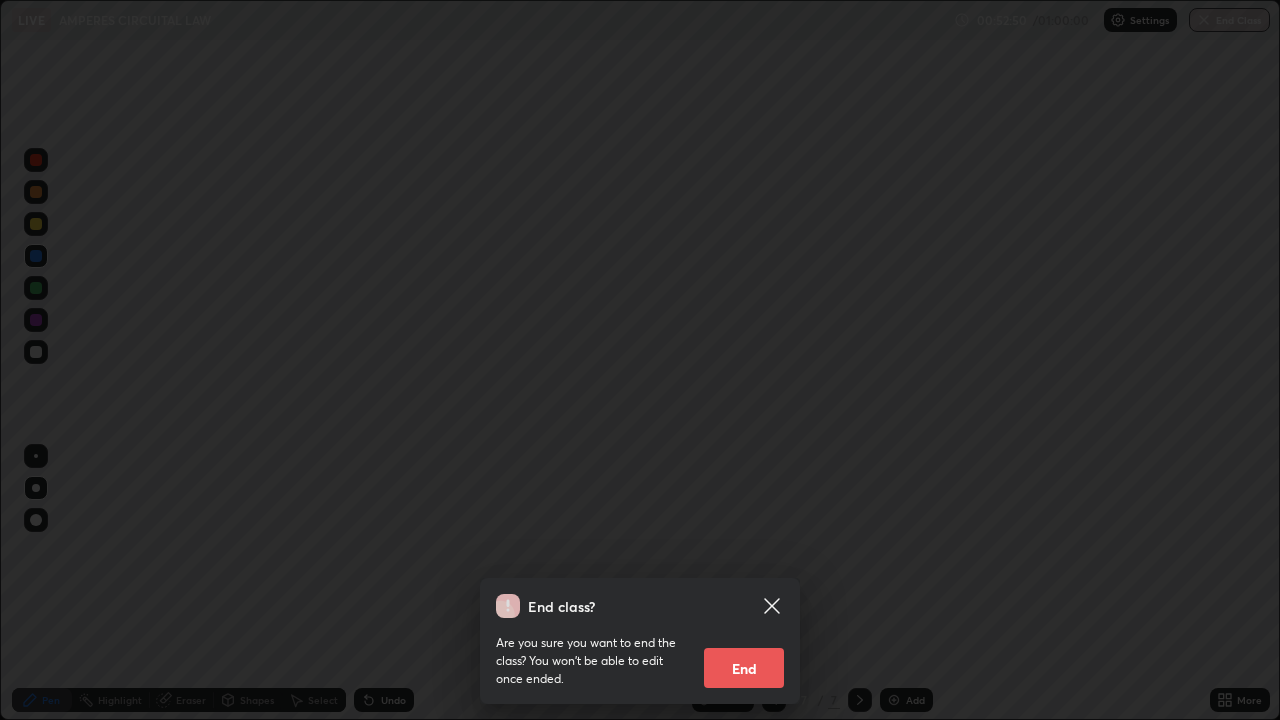 click on "End" at bounding box center (744, 668) 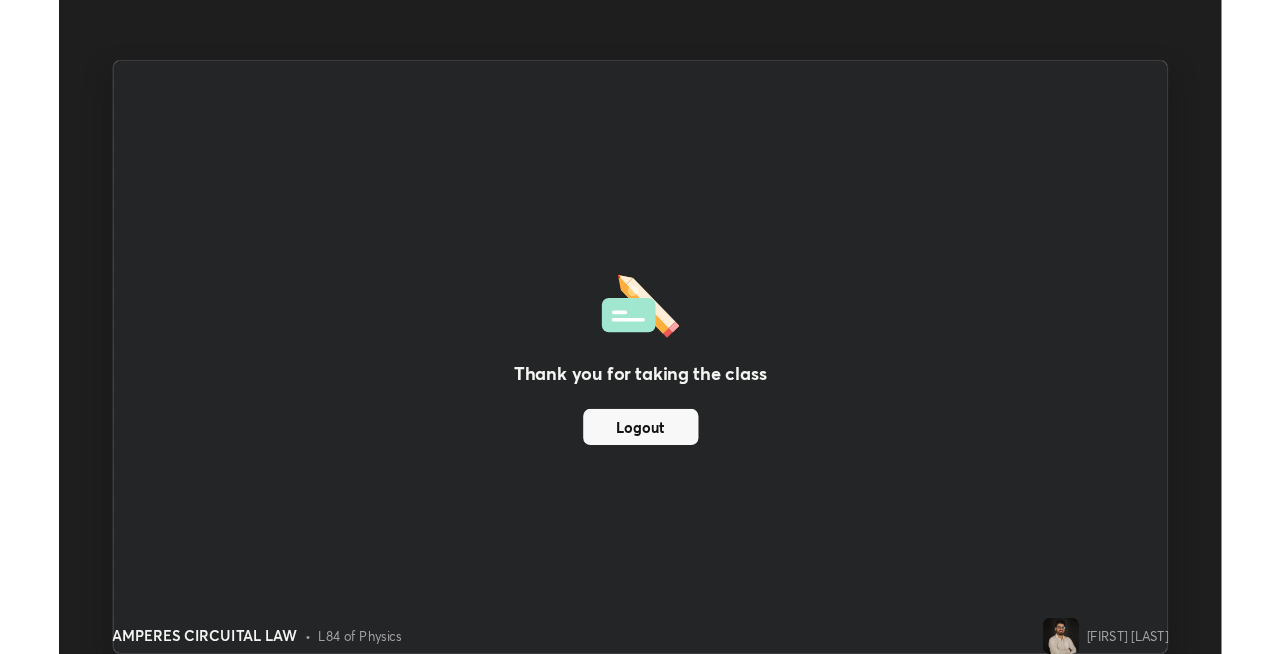 scroll, scrollTop: 654, scrollLeft: 1280, axis: both 